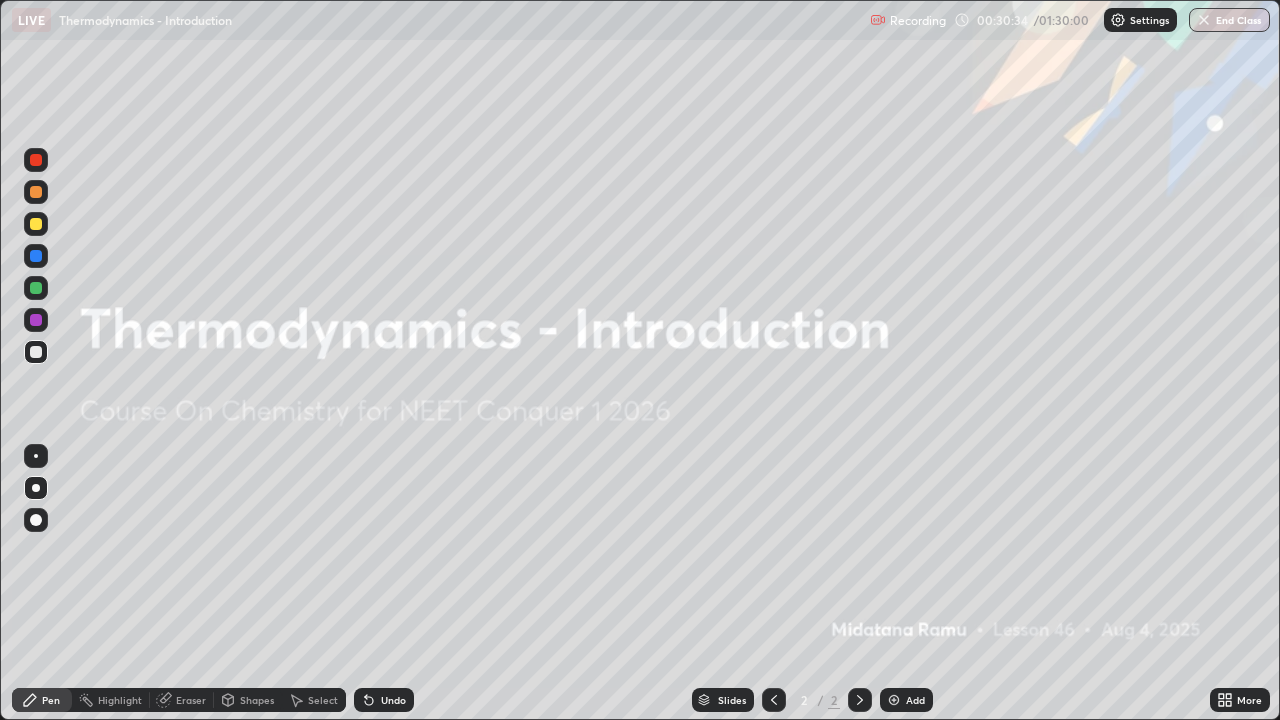 scroll, scrollTop: 0, scrollLeft: 0, axis: both 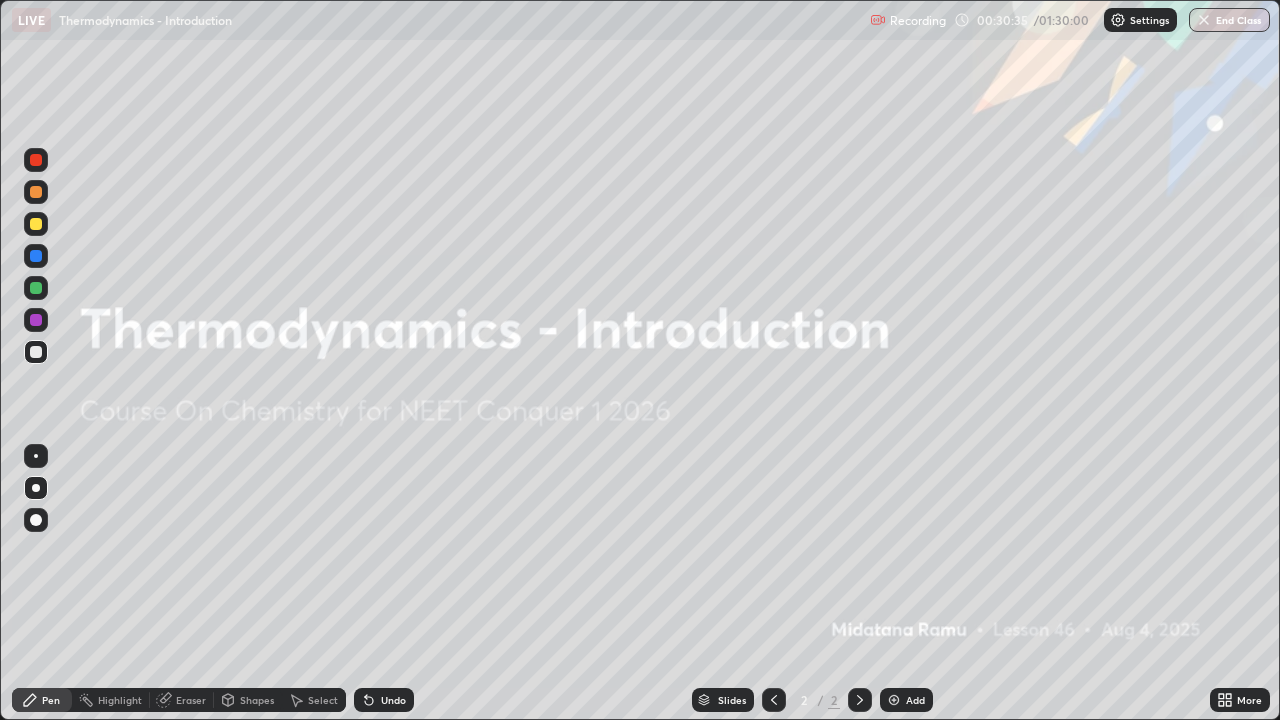 click at bounding box center (36, 320) 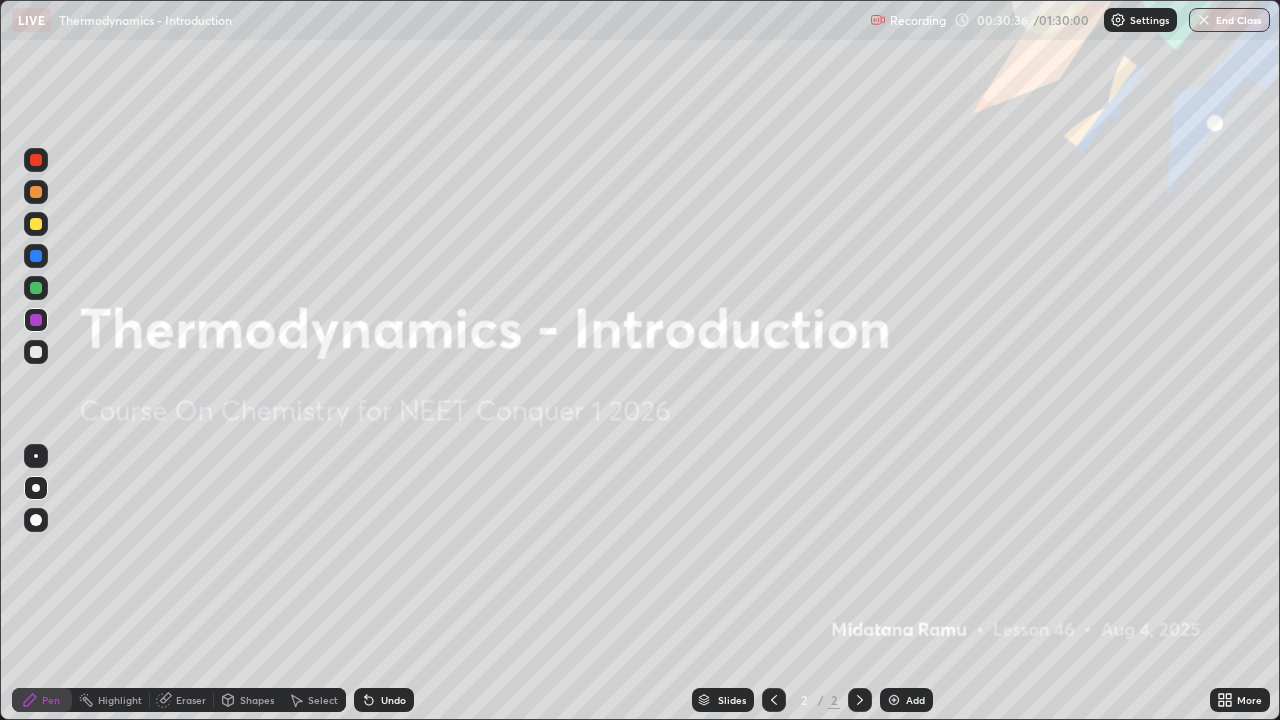 click at bounding box center (36, 352) 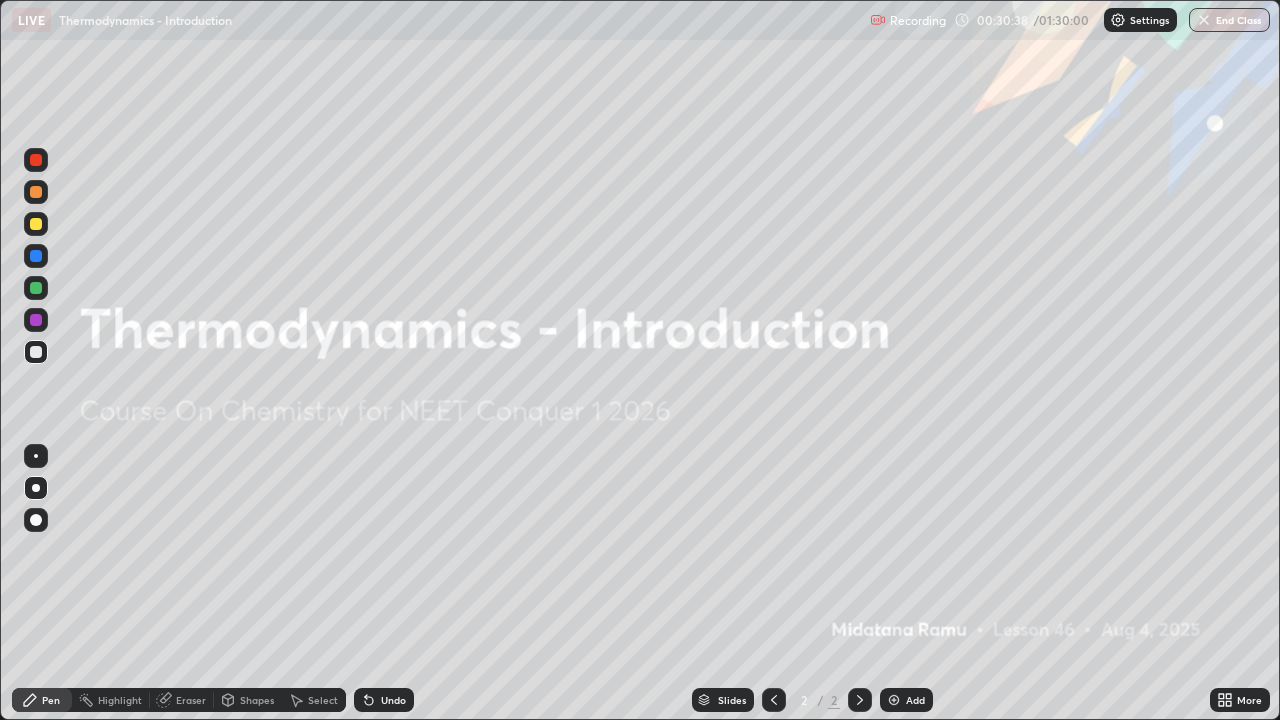click at bounding box center (894, 700) 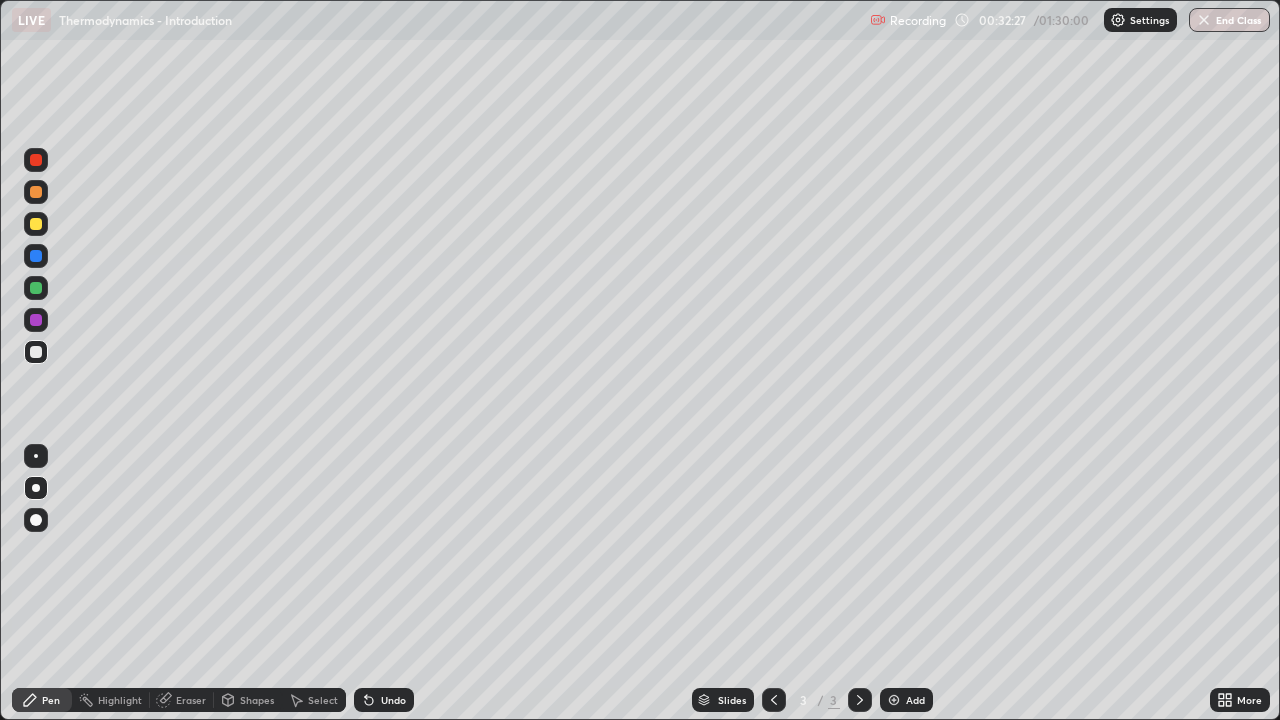 click at bounding box center (36, 192) 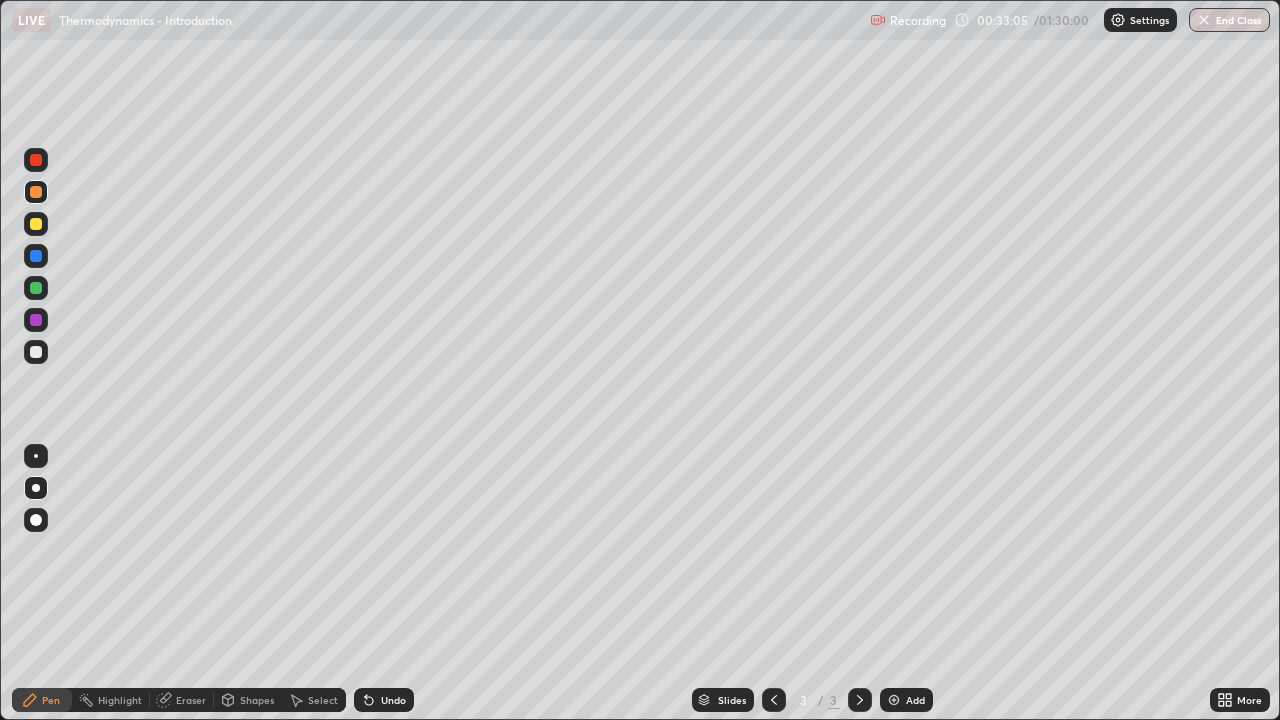 click at bounding box center (36, 288) 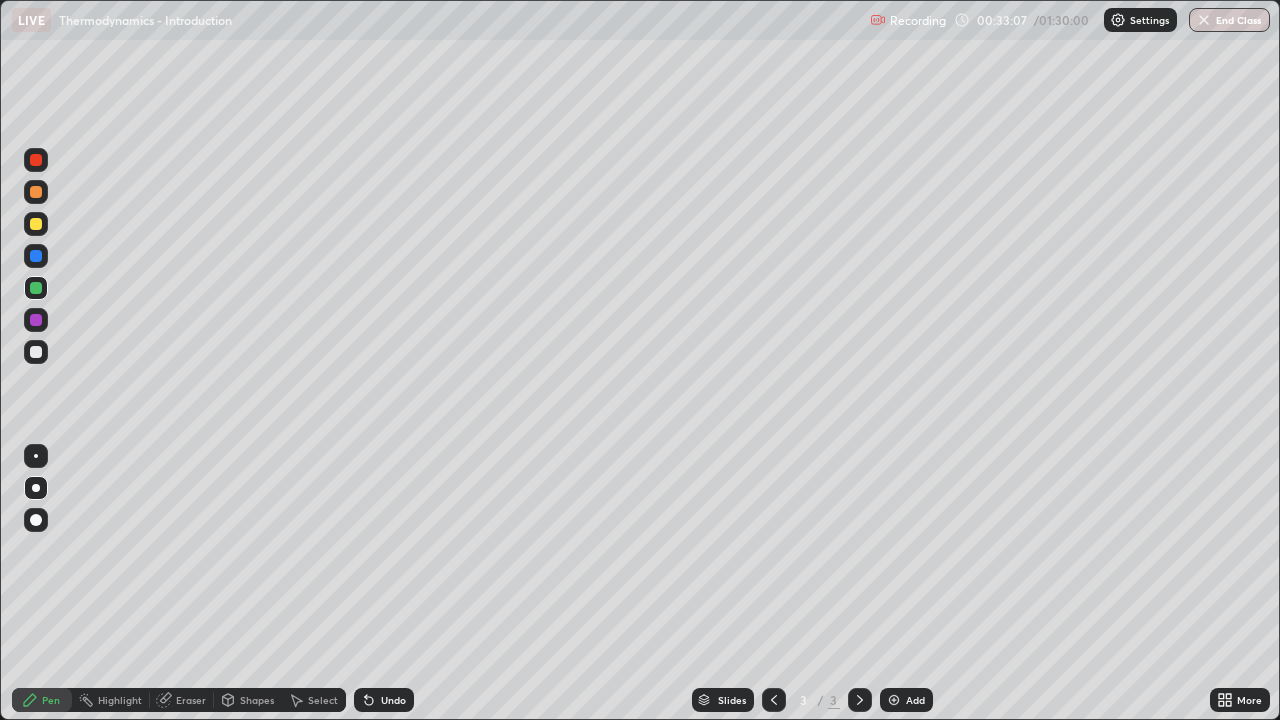 click at bounding box center (36, 352) 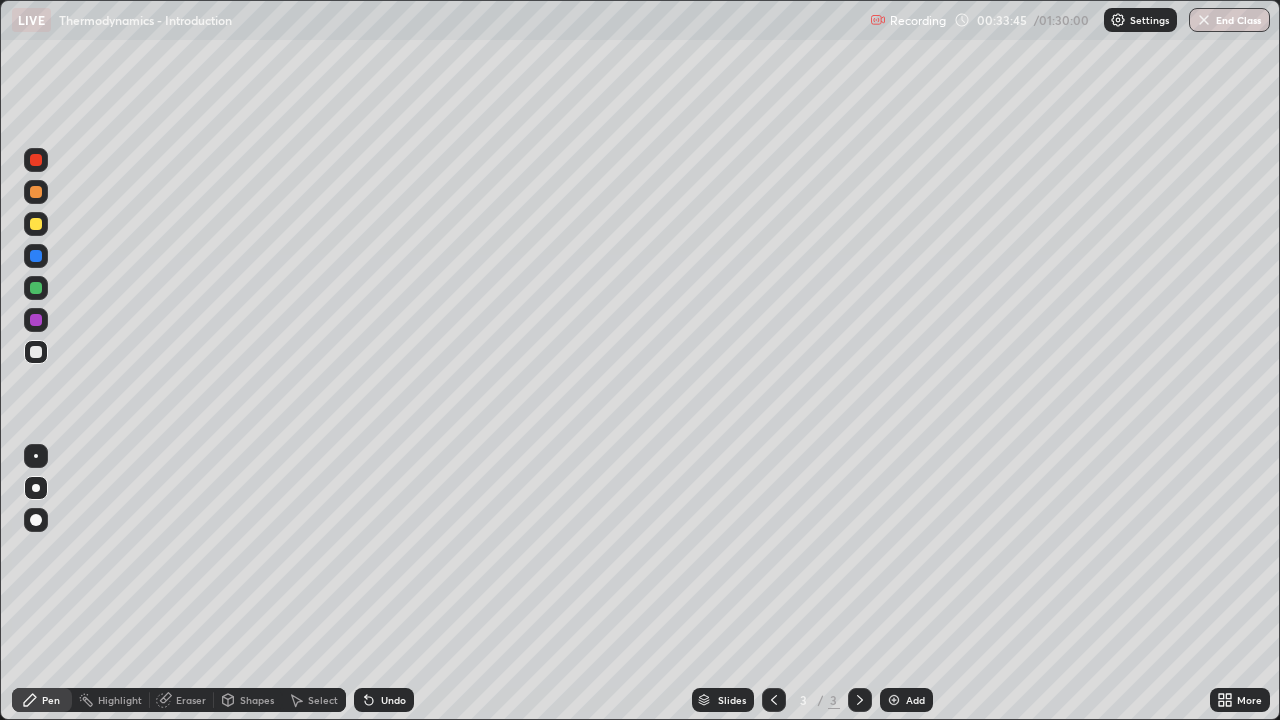 click at bounding box center [36, 224] 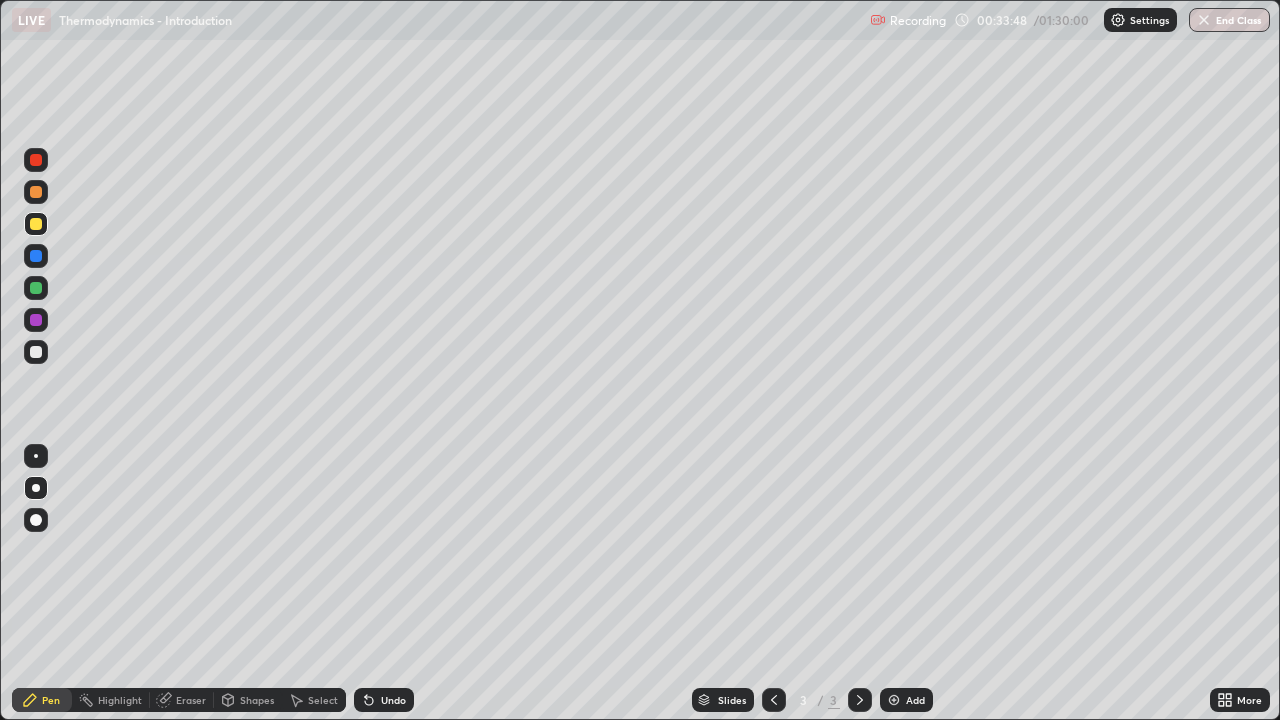 click at bounding box center [36, 352] 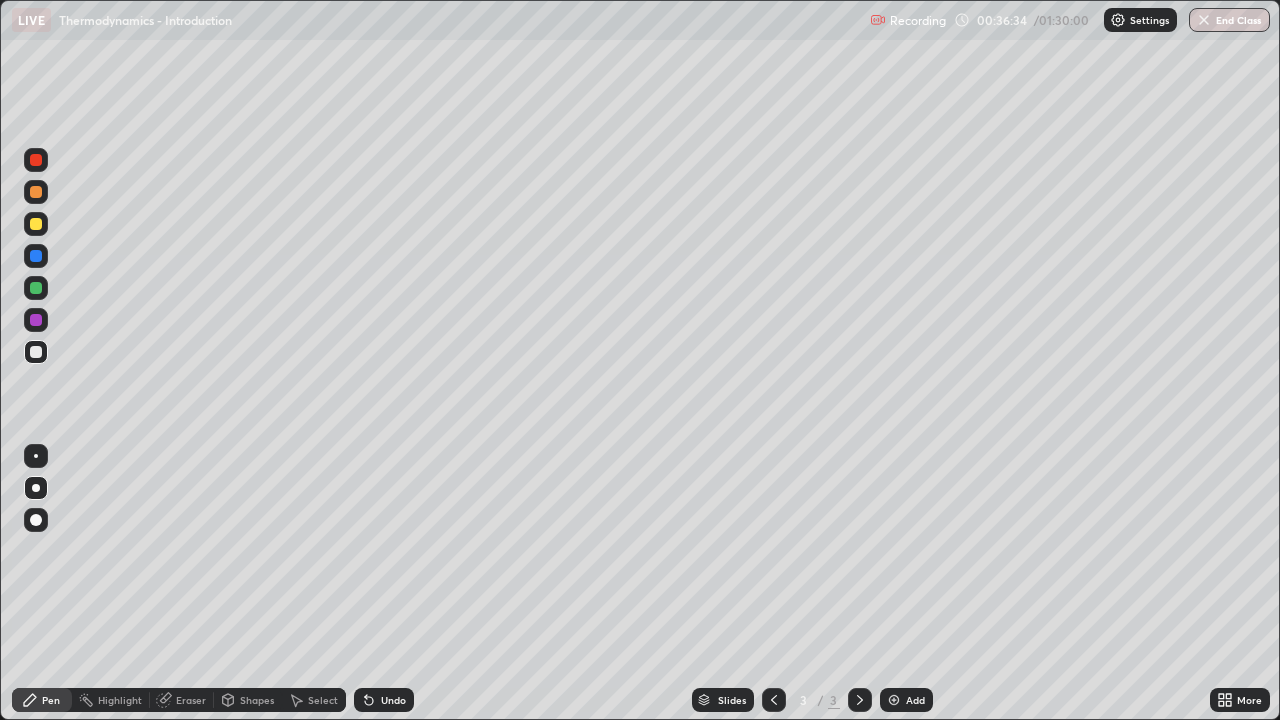 click at bounding box center (36, 224) 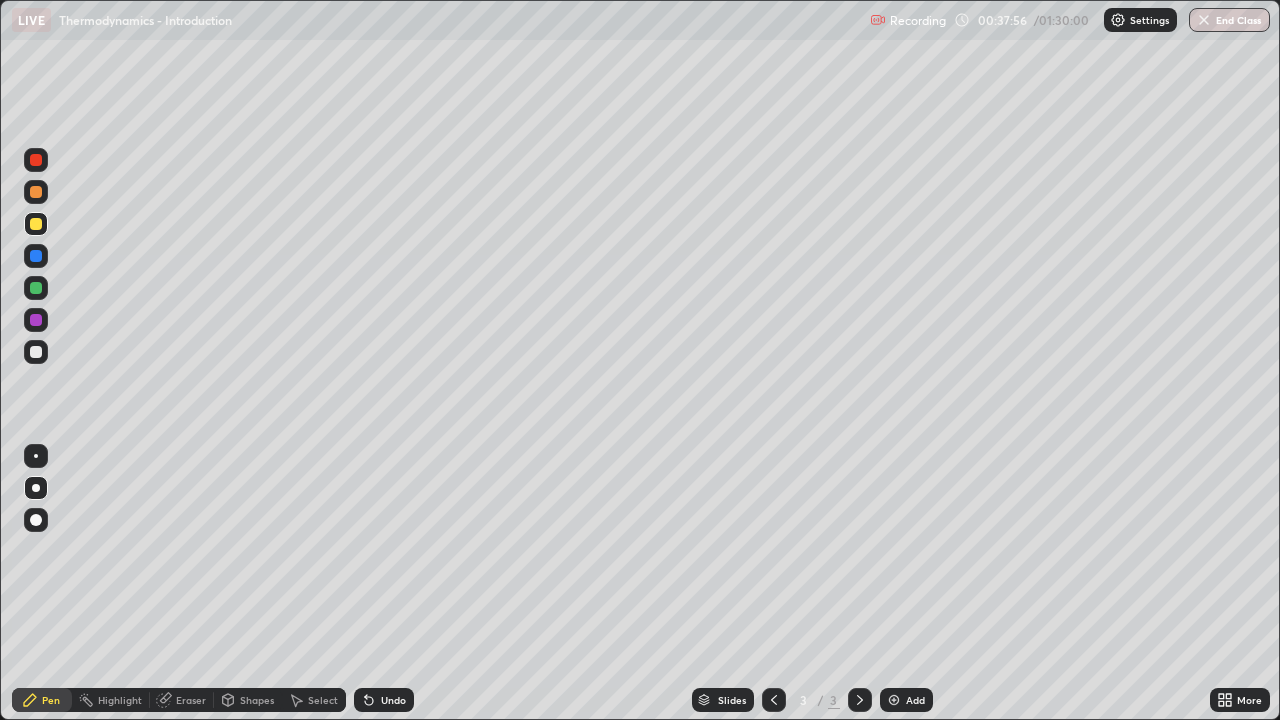 click at bounding box center [36, 352] 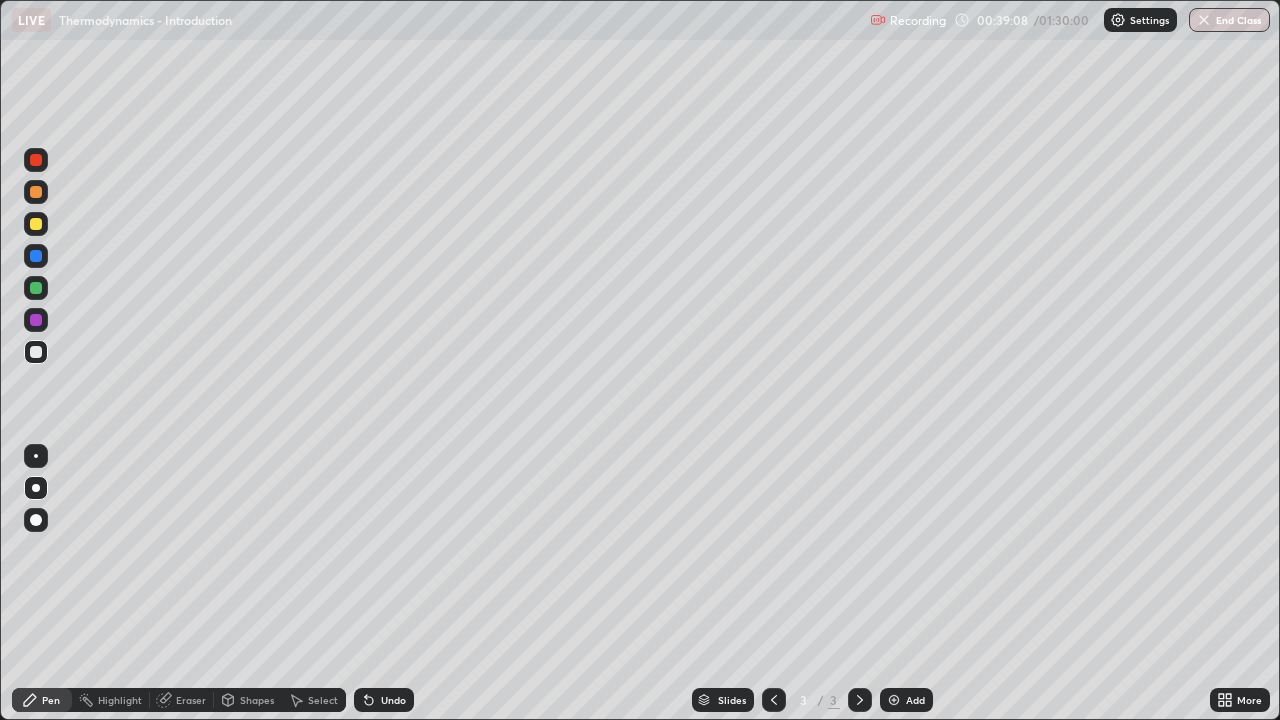 click at bounding box center [36, 224] 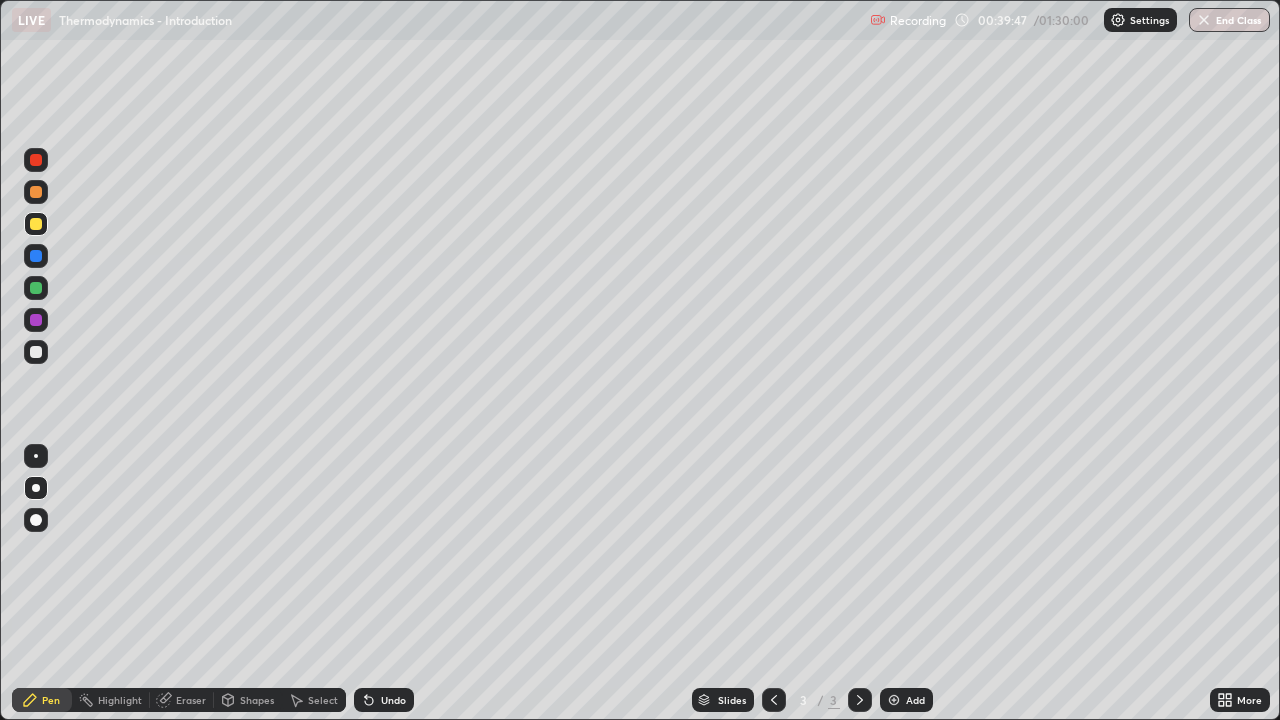 click at bounding box center (36, 352) 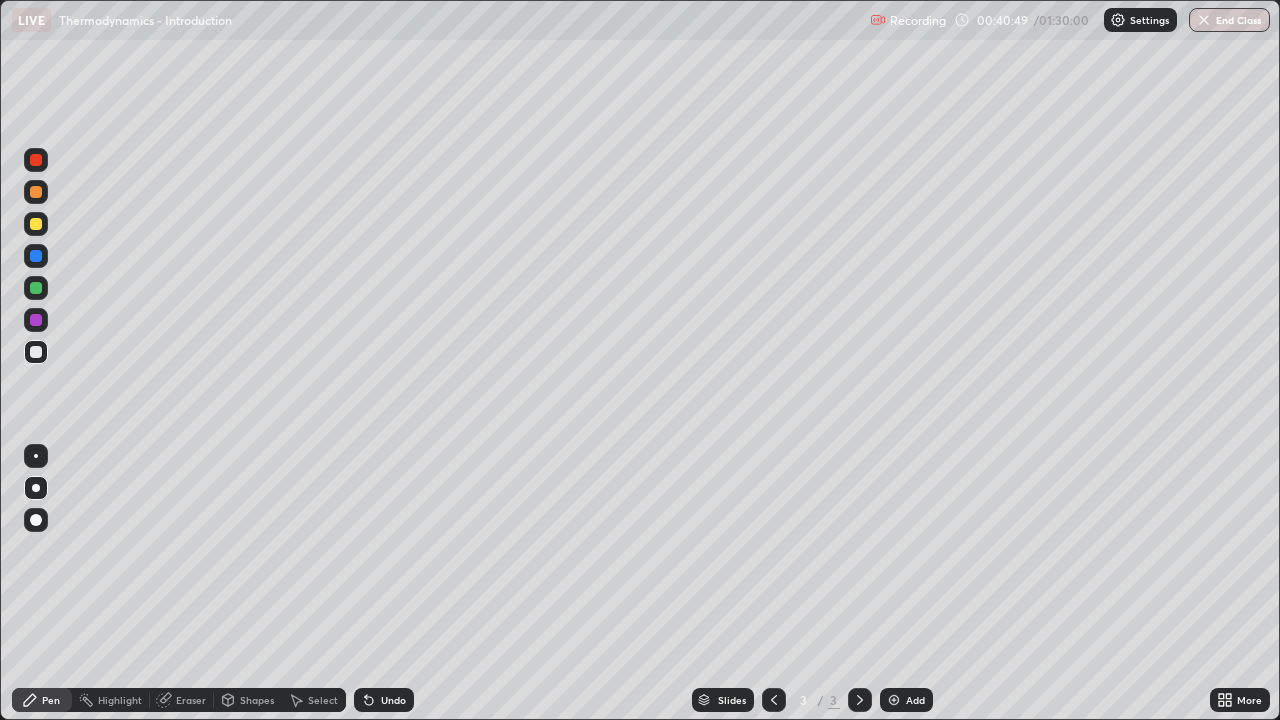 click on "Undo" at bounding box center [393, 700] 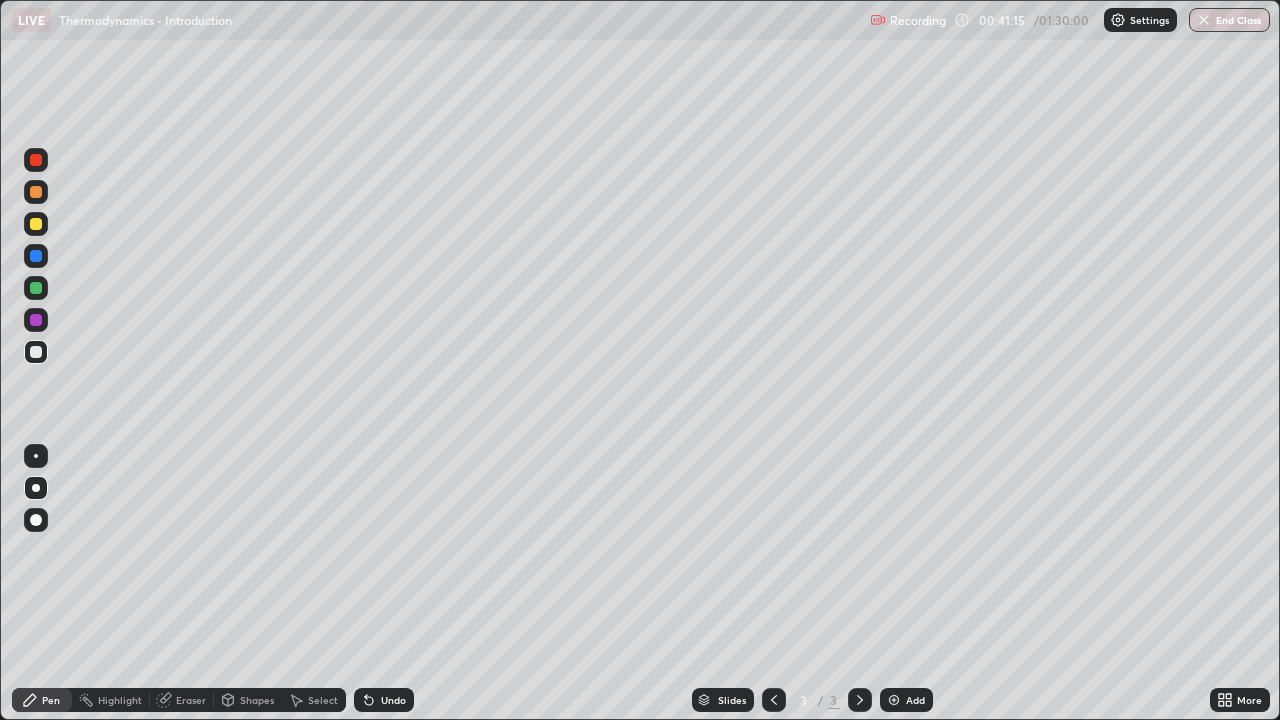 click on "Eraser" at bounding box center [182, 700] 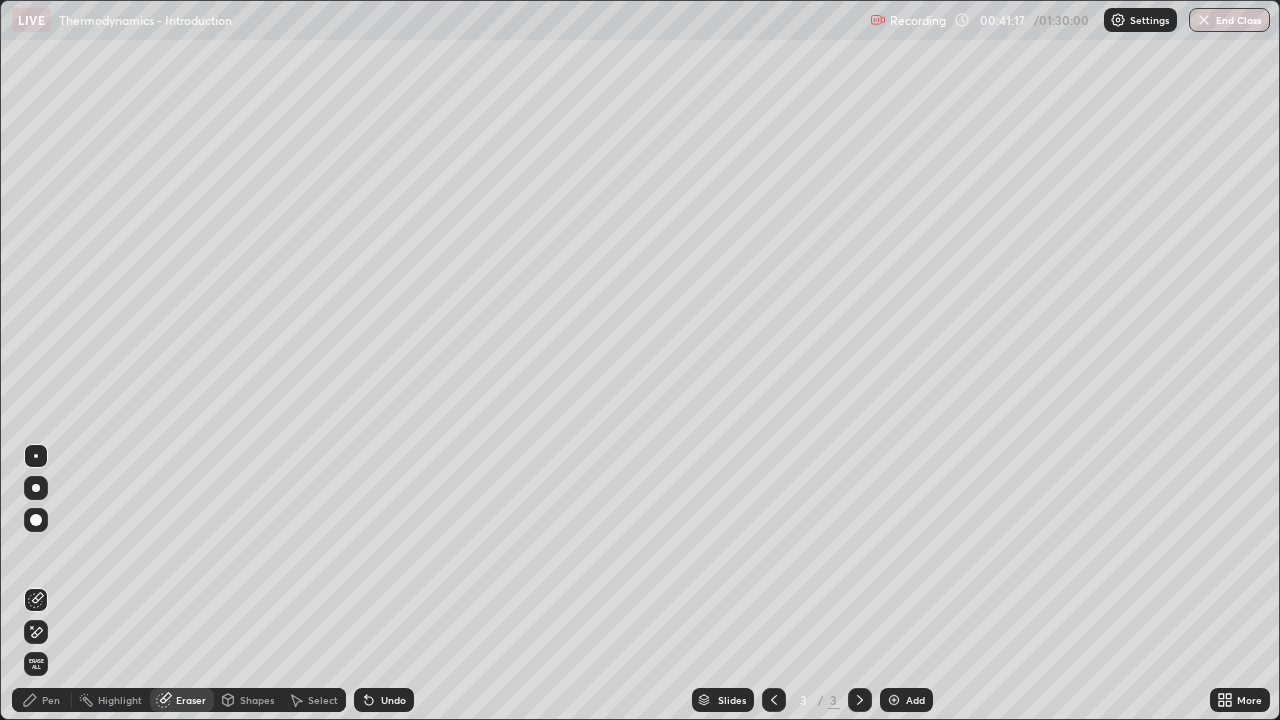 click on "Pen" at bounding box center (51, 700) 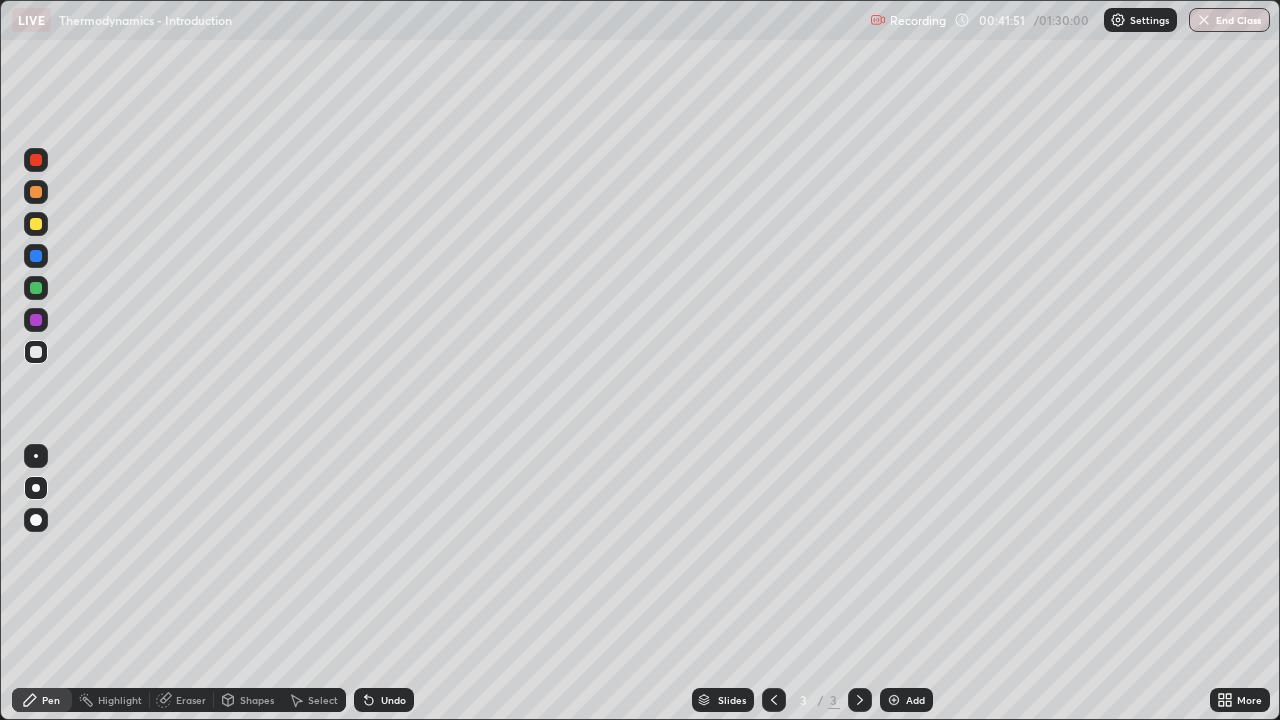 click at bounding box center [36, 320] 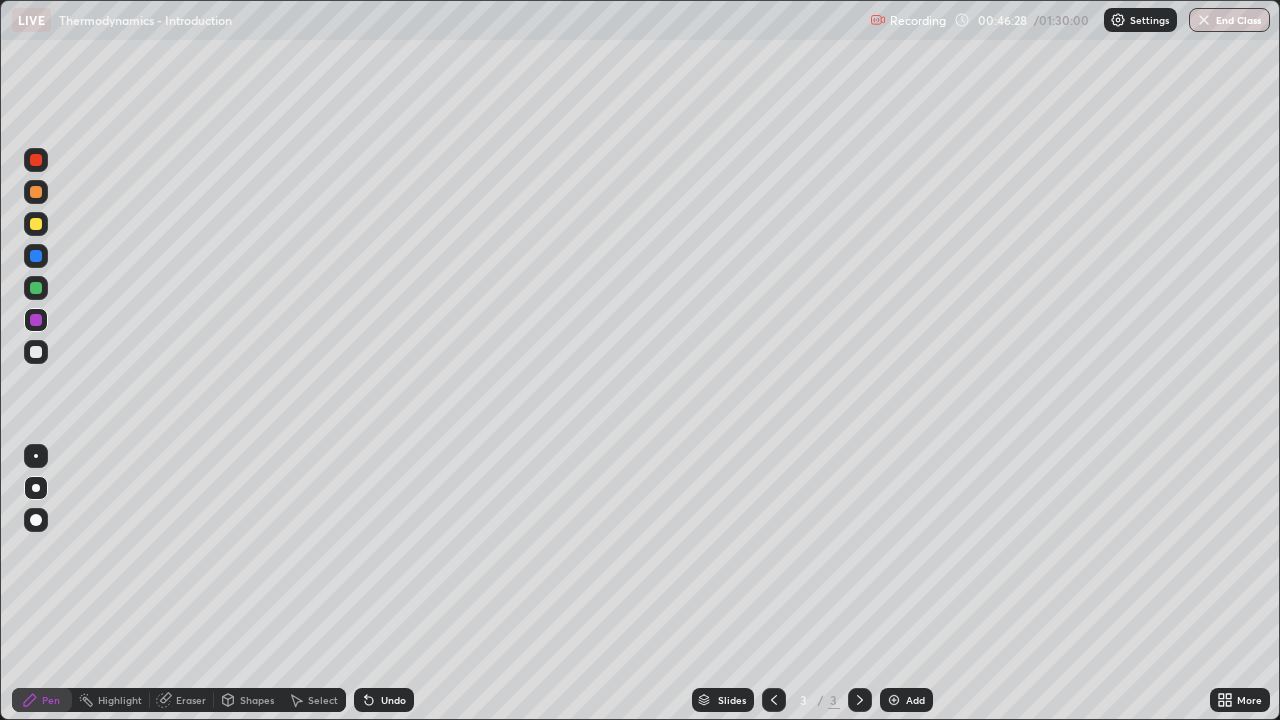 click on "Add" at bounding box center (906, 700) 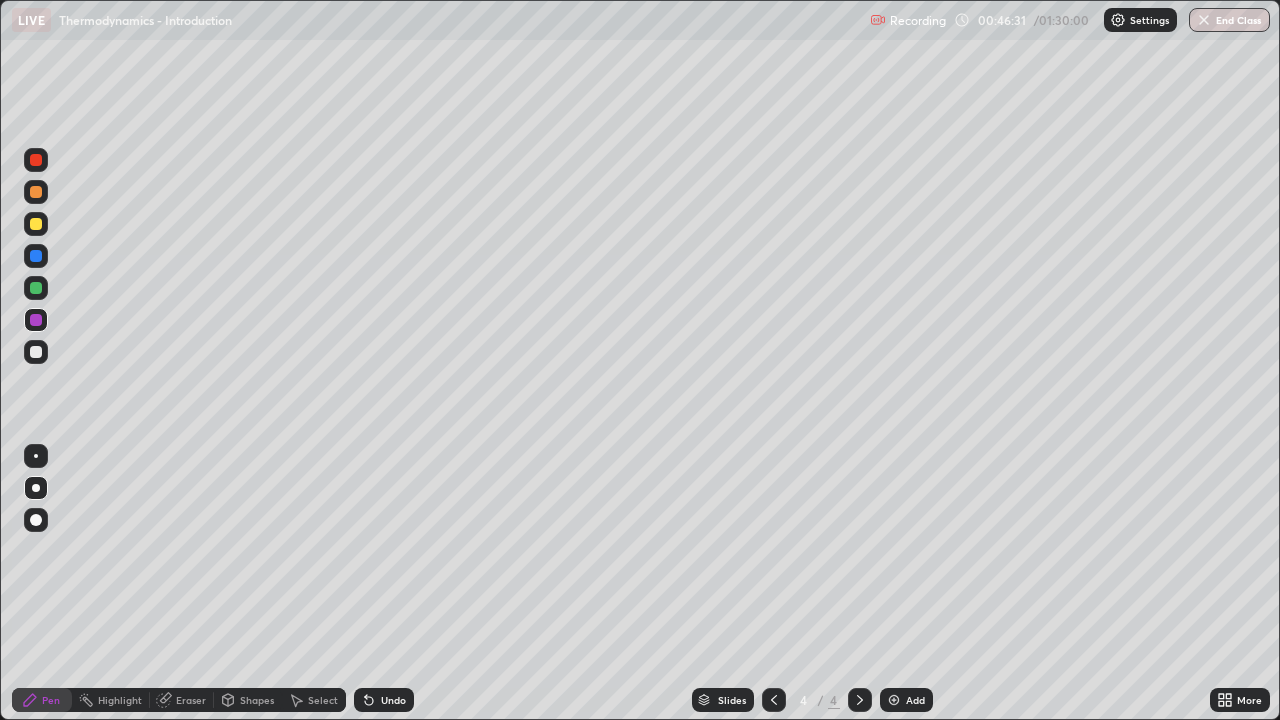click at bounding box center [36, 224] 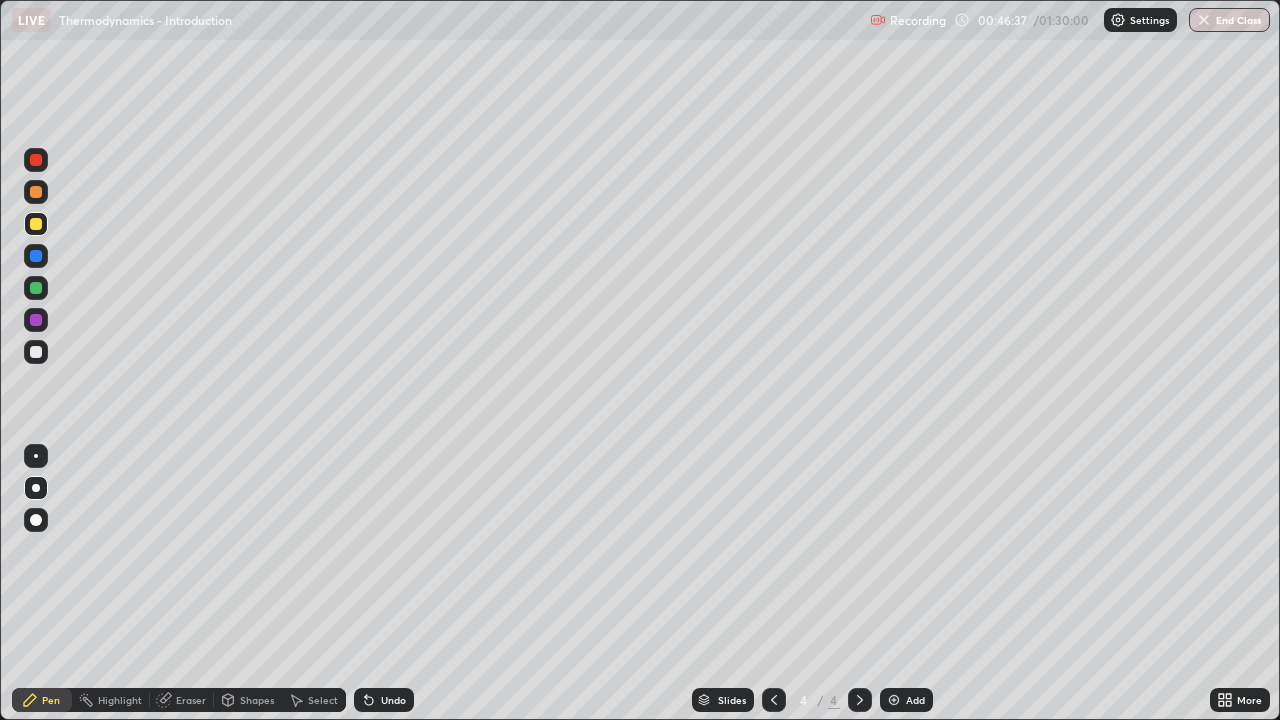 click at bounding box center [36, 352] 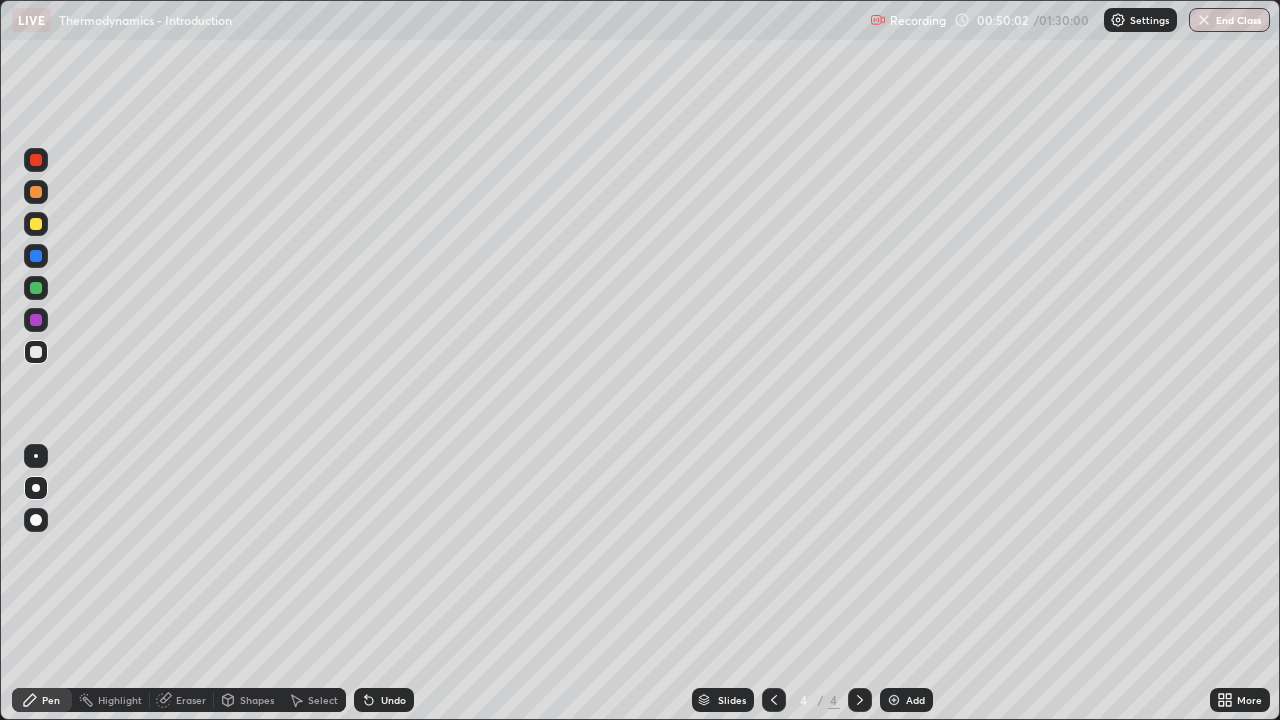 click at bounding box center [36, 320] 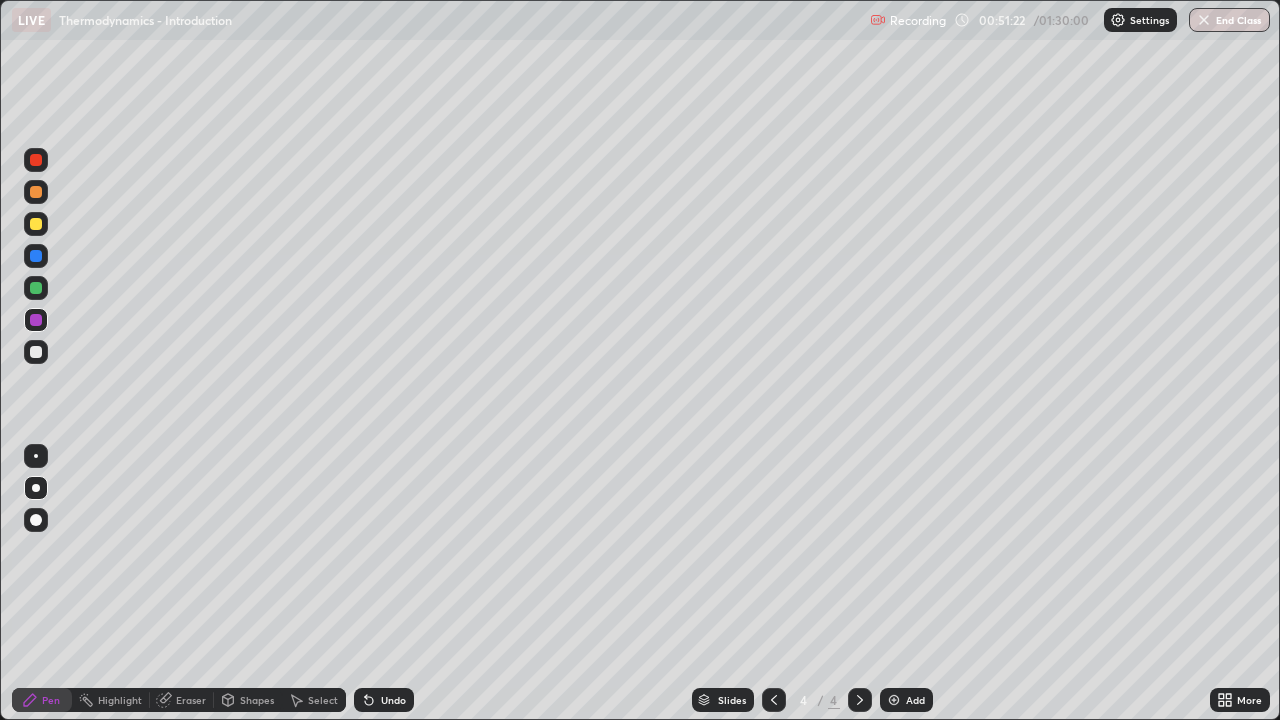 click at bounding box center [36, 224] 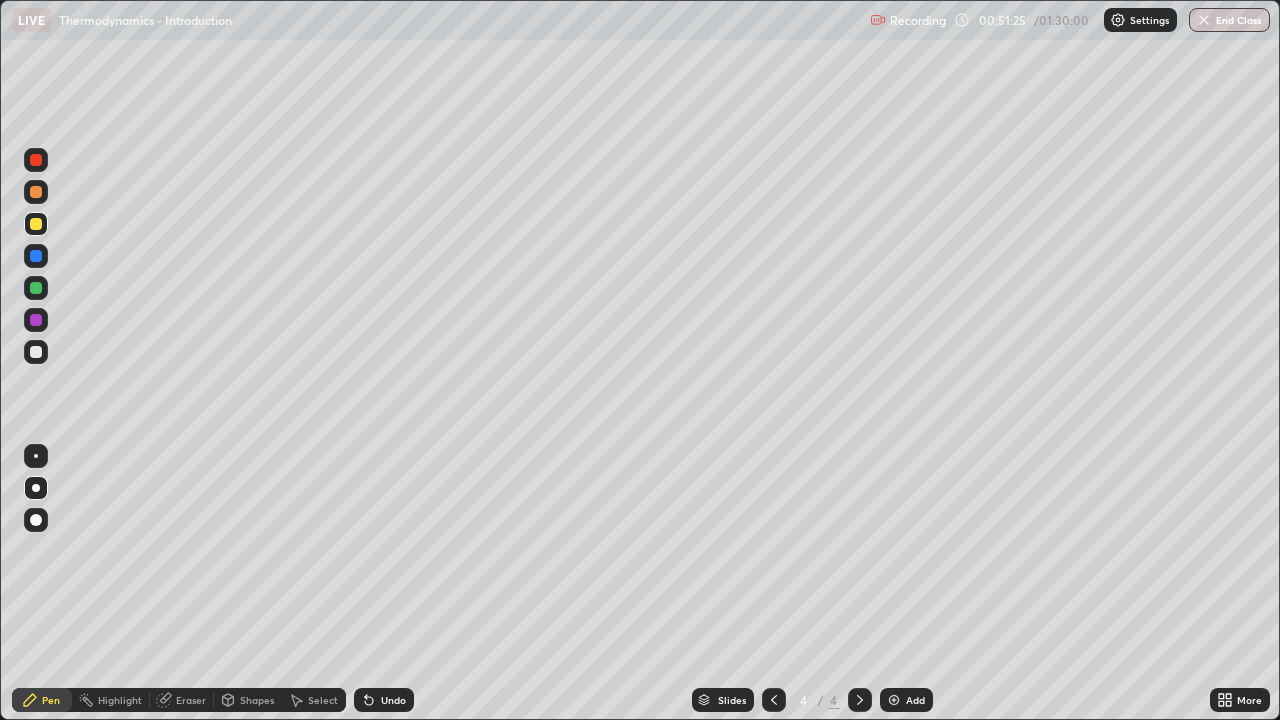 click at bounding box center (36, 352) 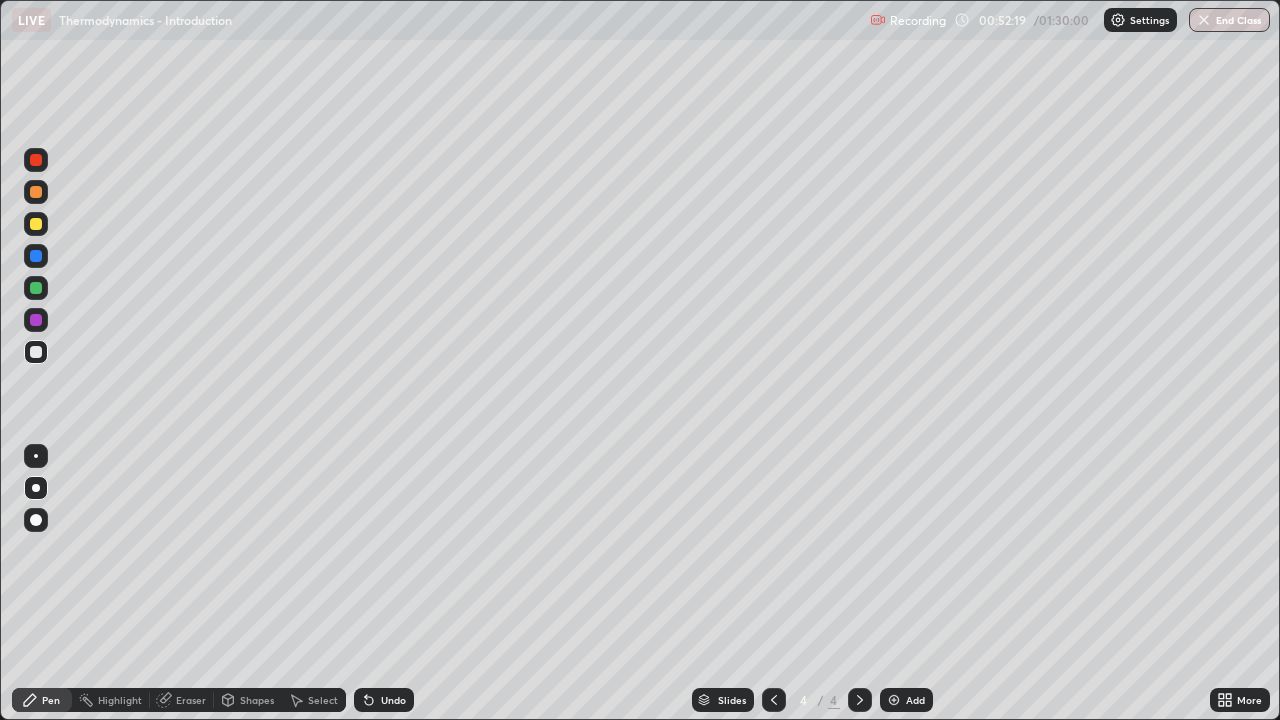 click on "Eraser" at bounding box center [191, 700] 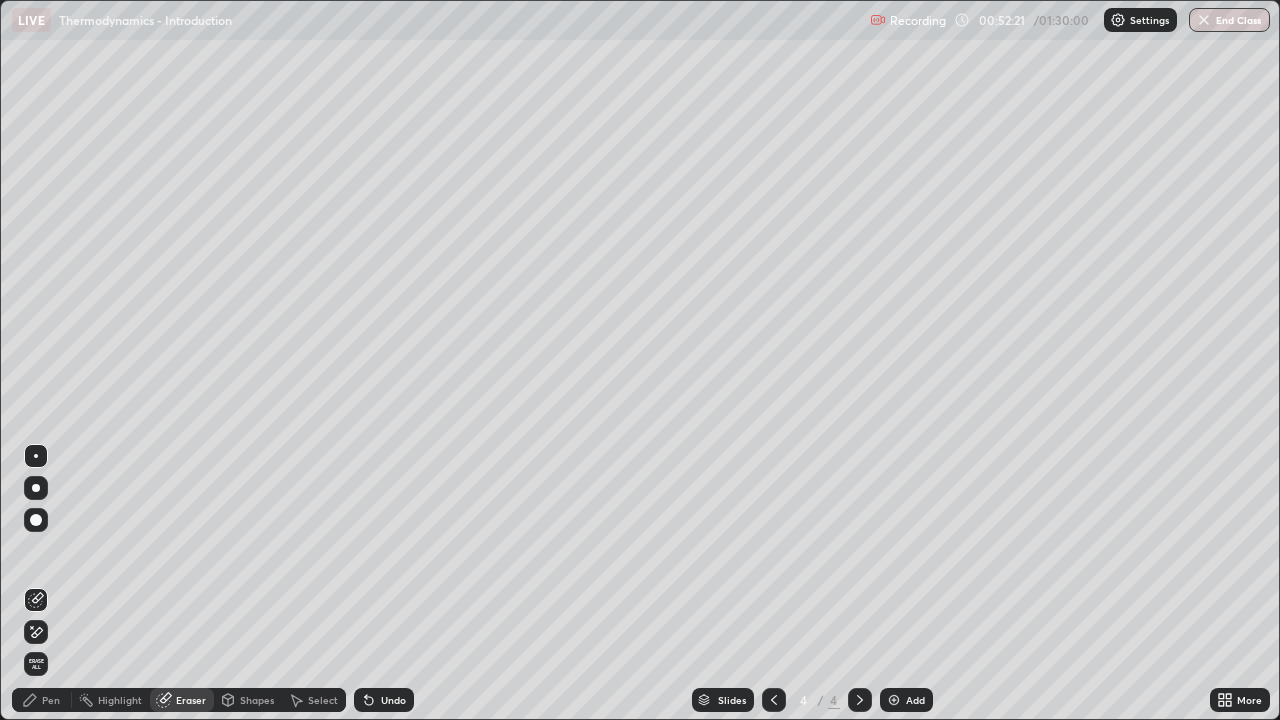 click 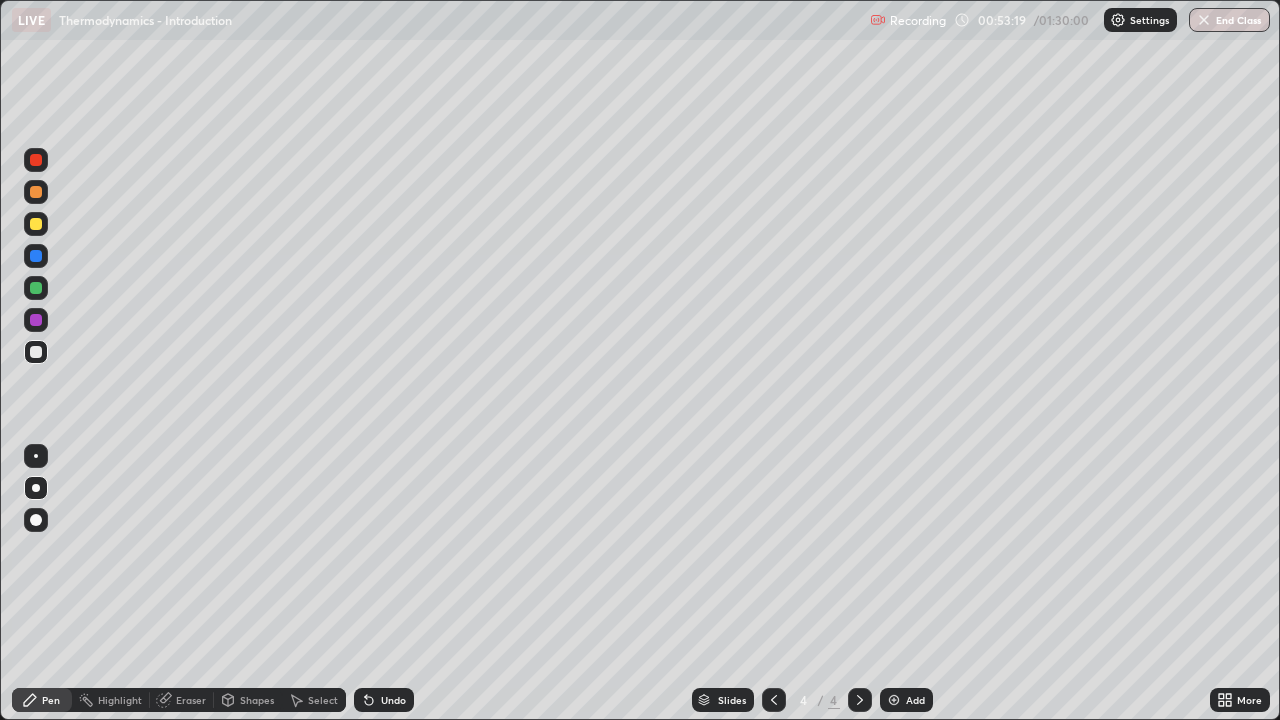 click at bounding box center (36, 224) 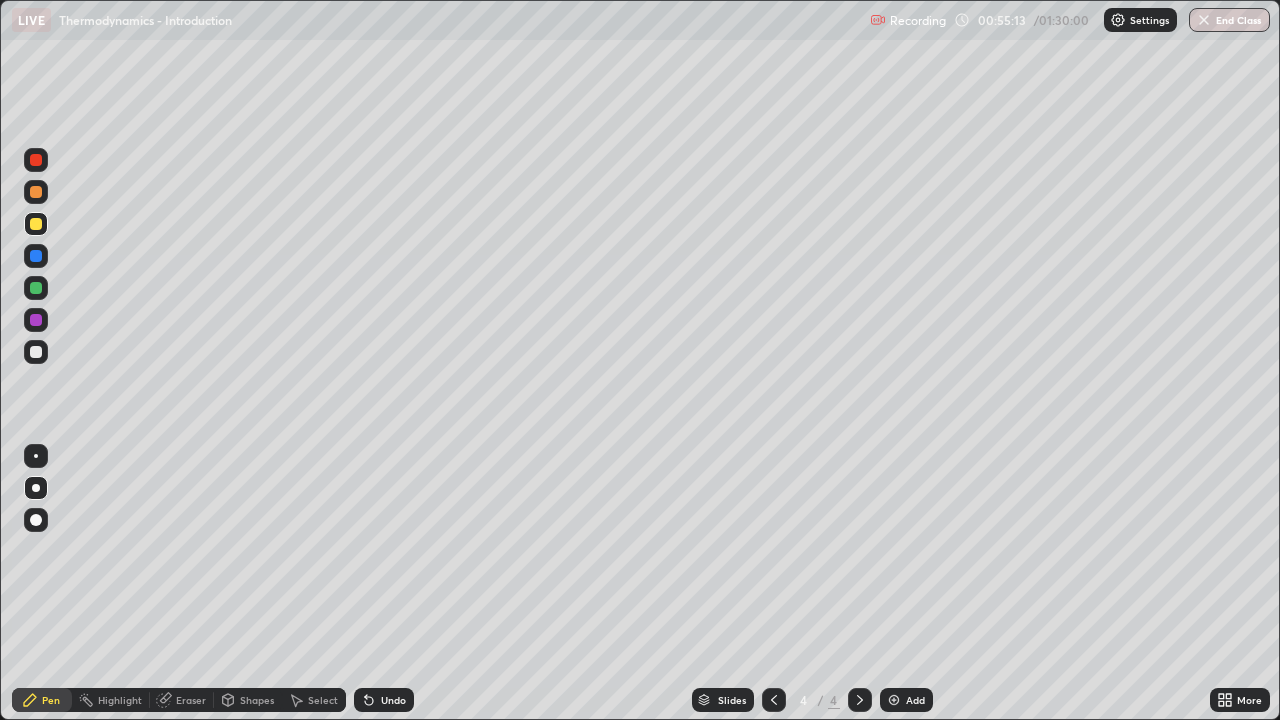 click at bounding box center [36, 352] 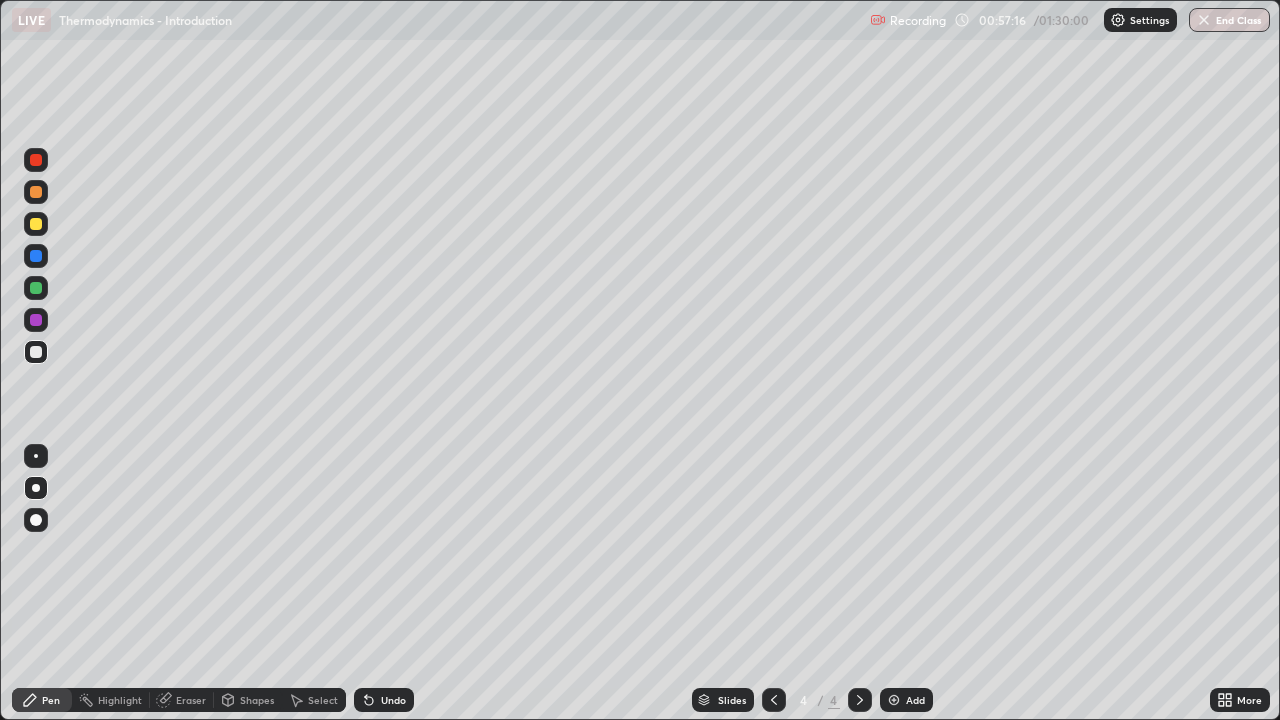click on "Undo" at bounding box center (393, 700) 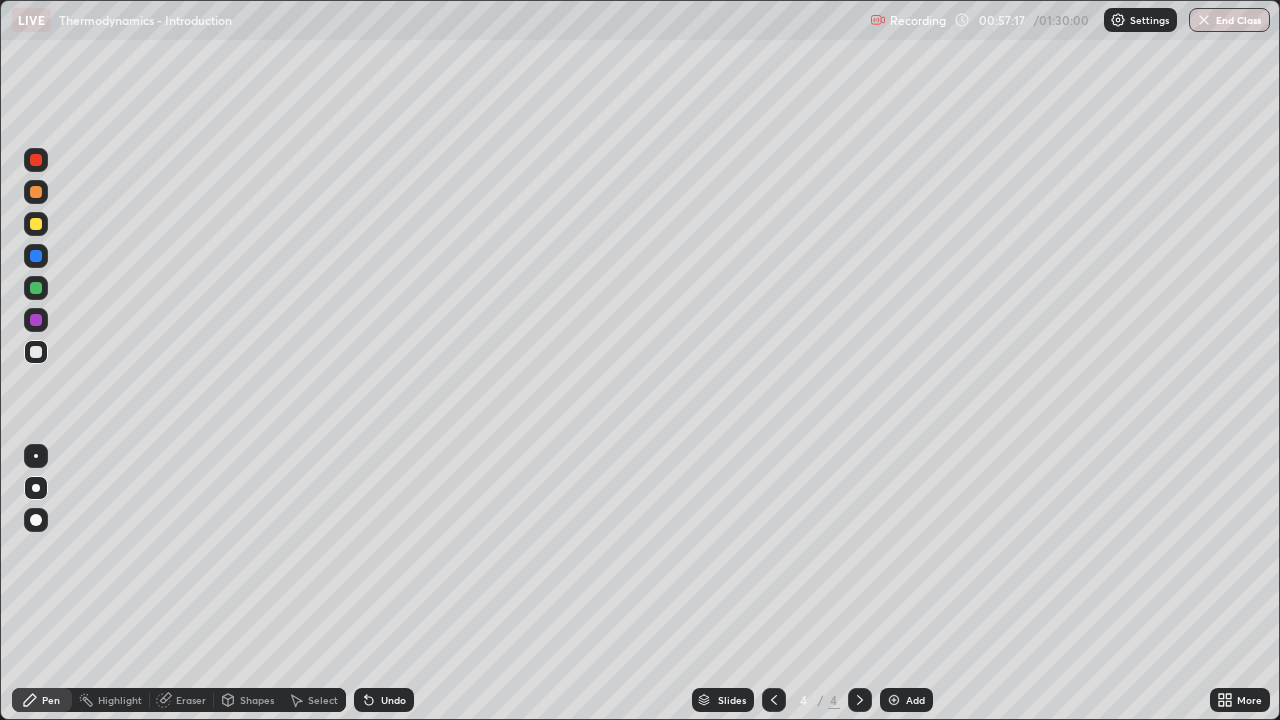 click on "Undo" at bounding box center (384, 700) 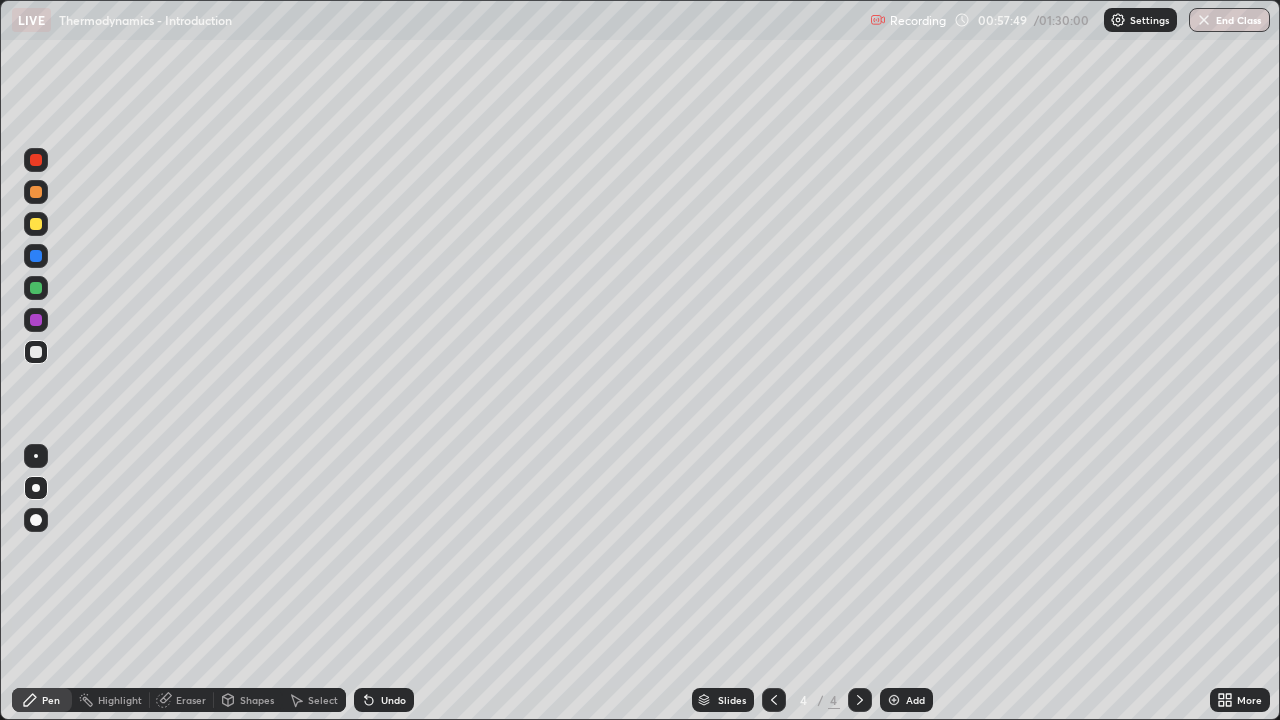 click on "Undo" at bounding box center (384, 700) 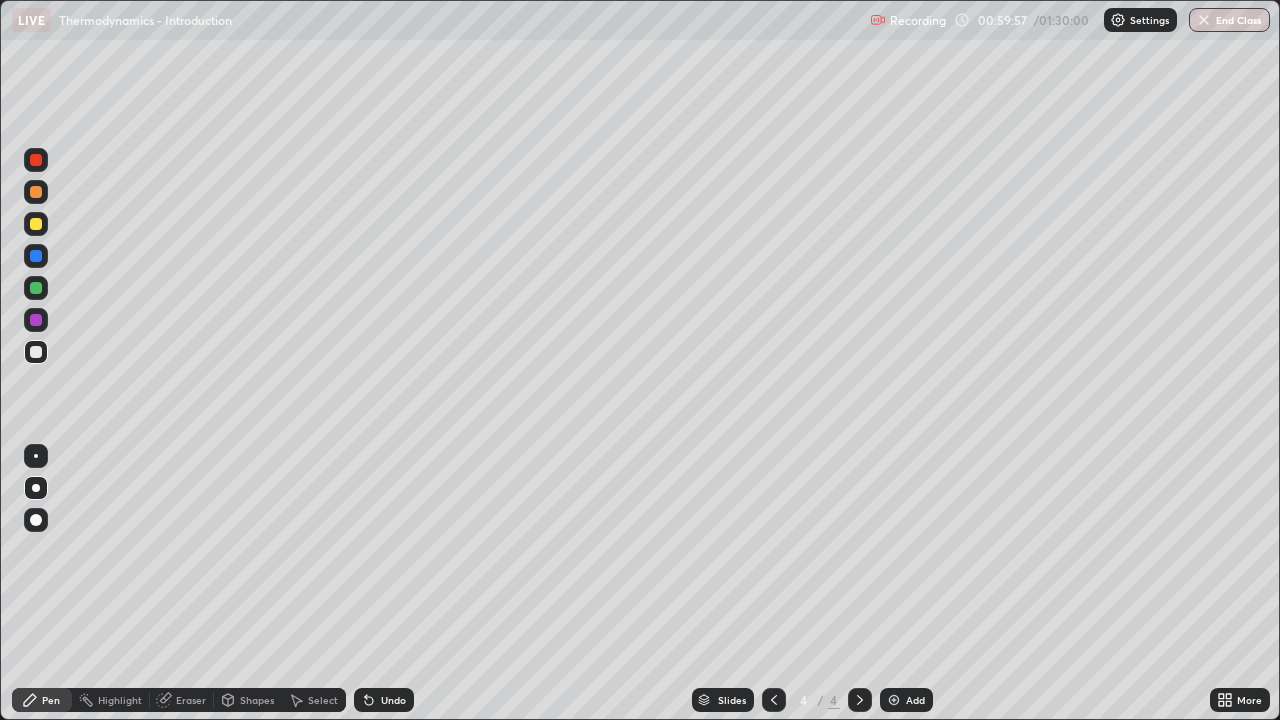 click on "Eraser" at bounding box center [191, 700] 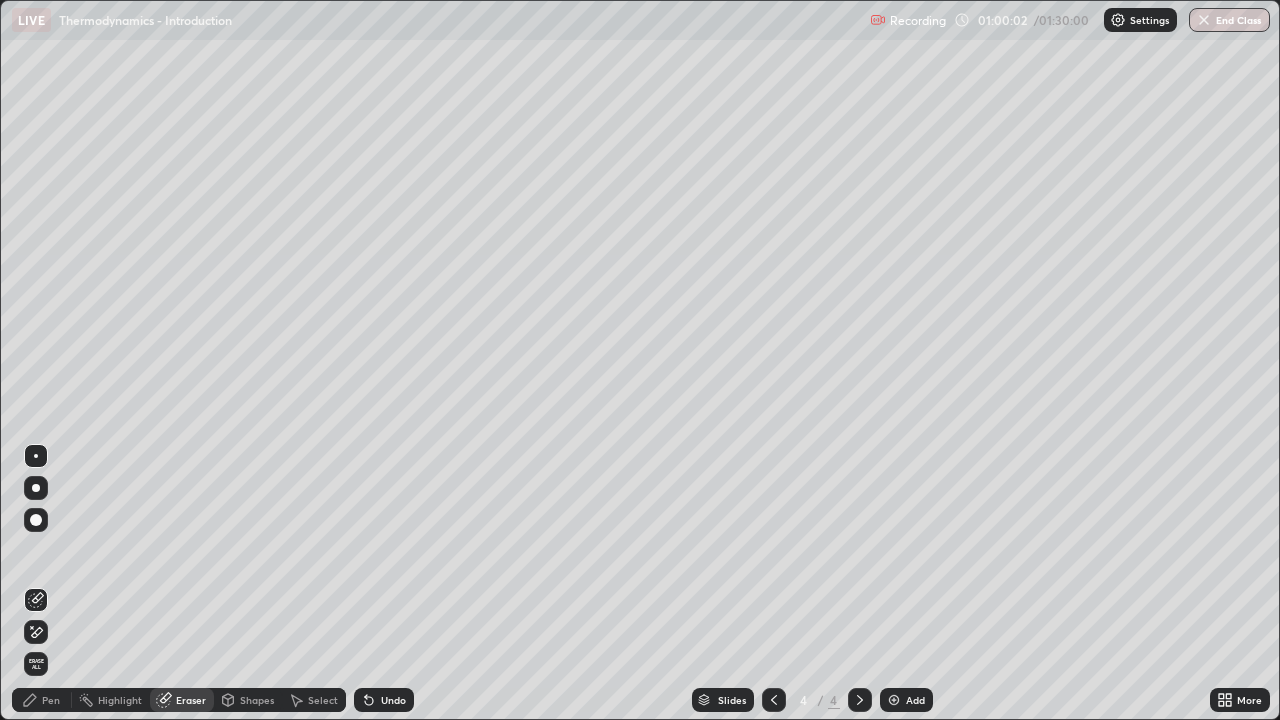 click on "Pen" at bounding box center [42, 700] 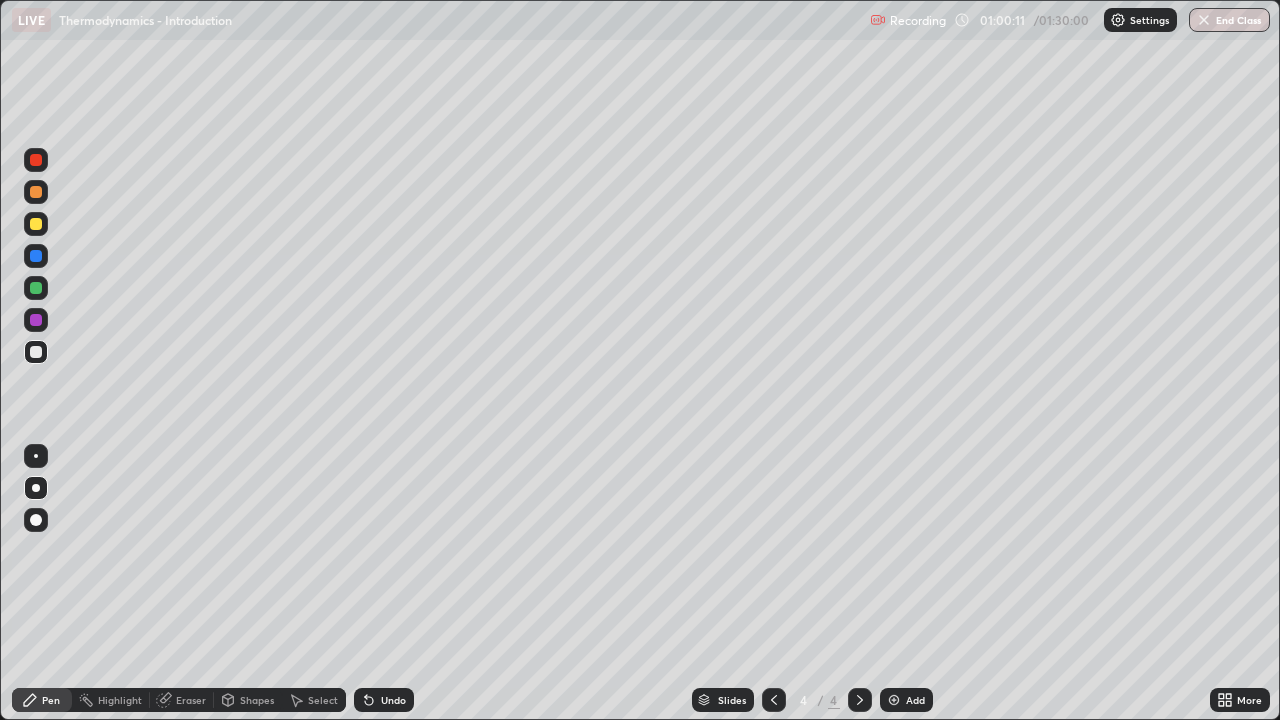 click on "Undo" at bounding box center (384, 700) 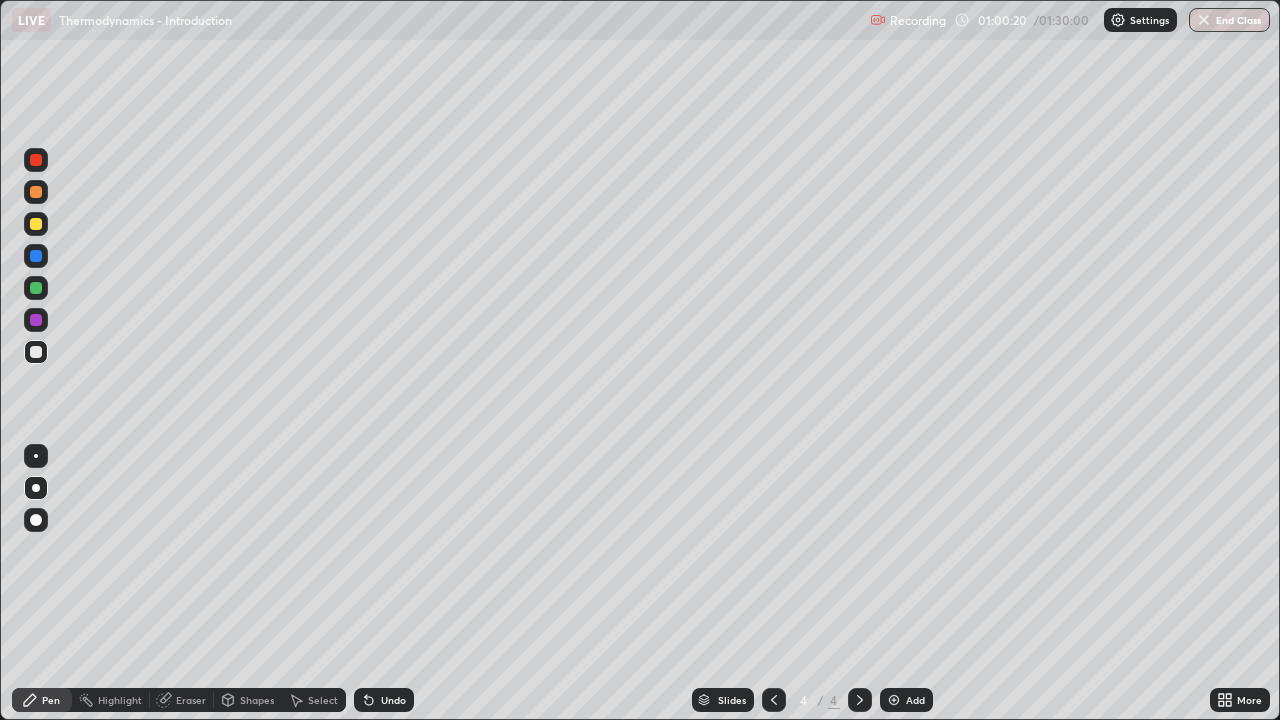 click on "Undo" at bounding box center [393, 700] 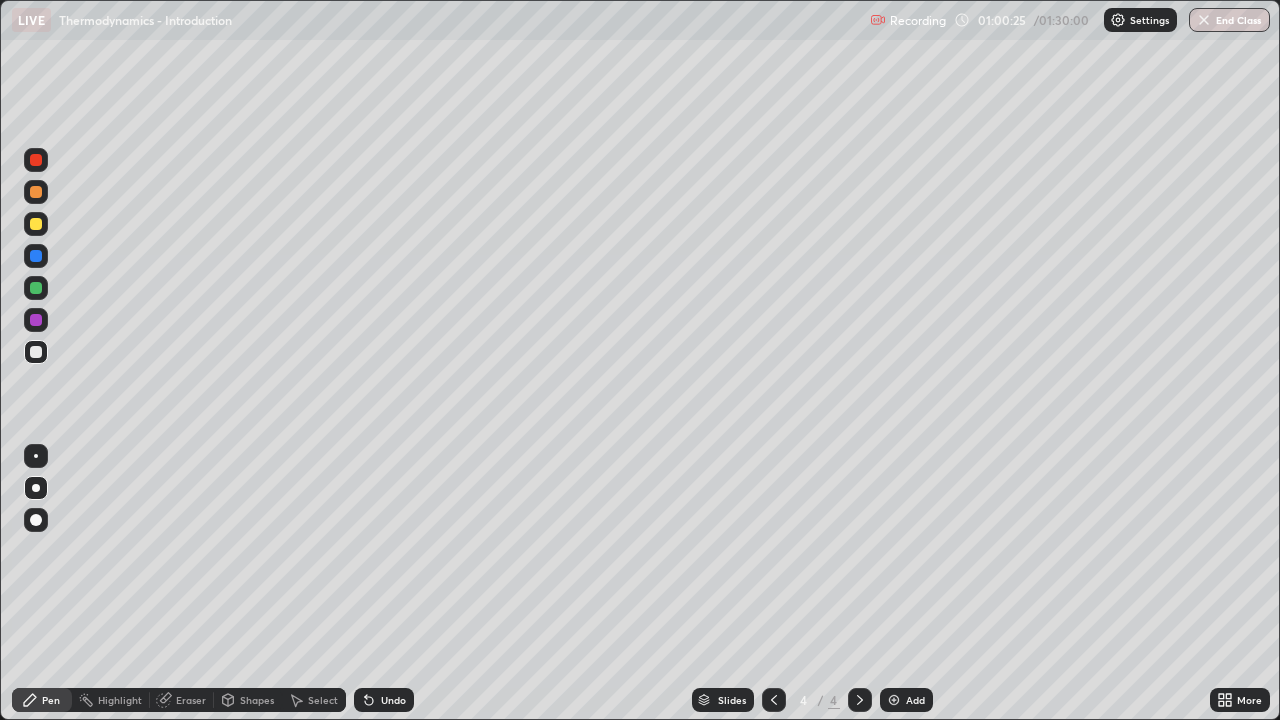 click at bounding box center [894, 700] 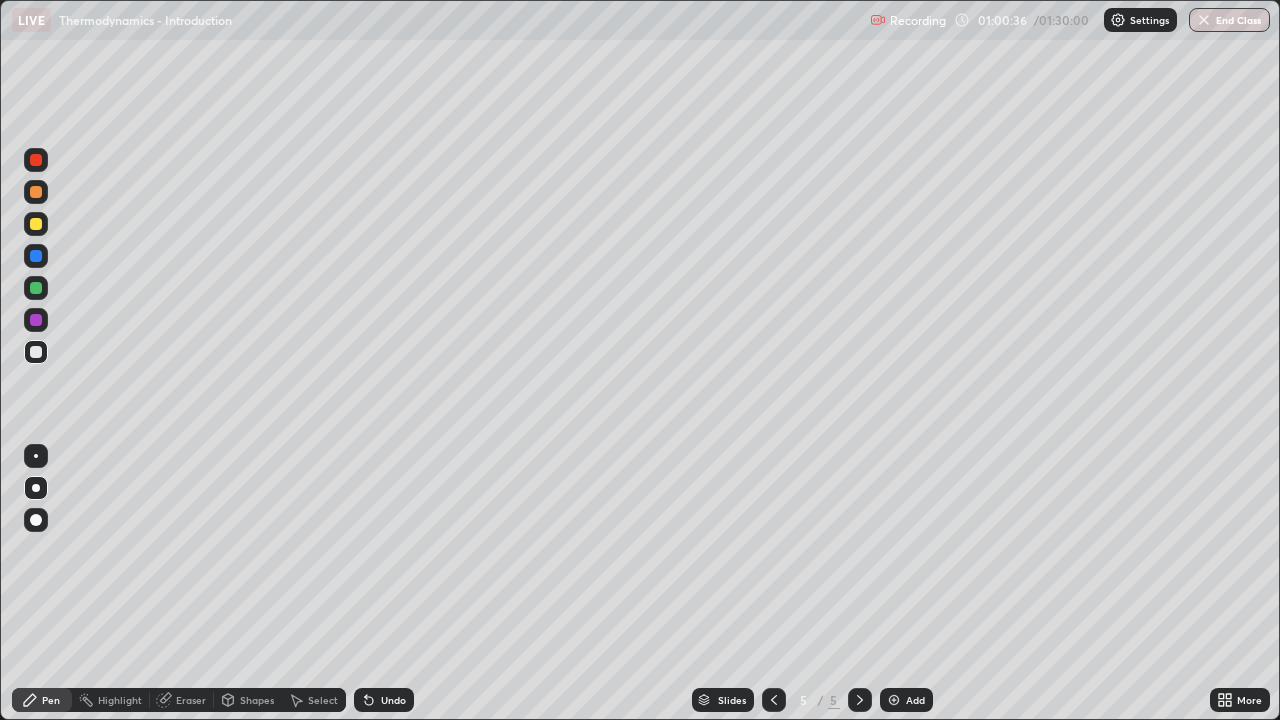 click at bounding box center [36, 224] 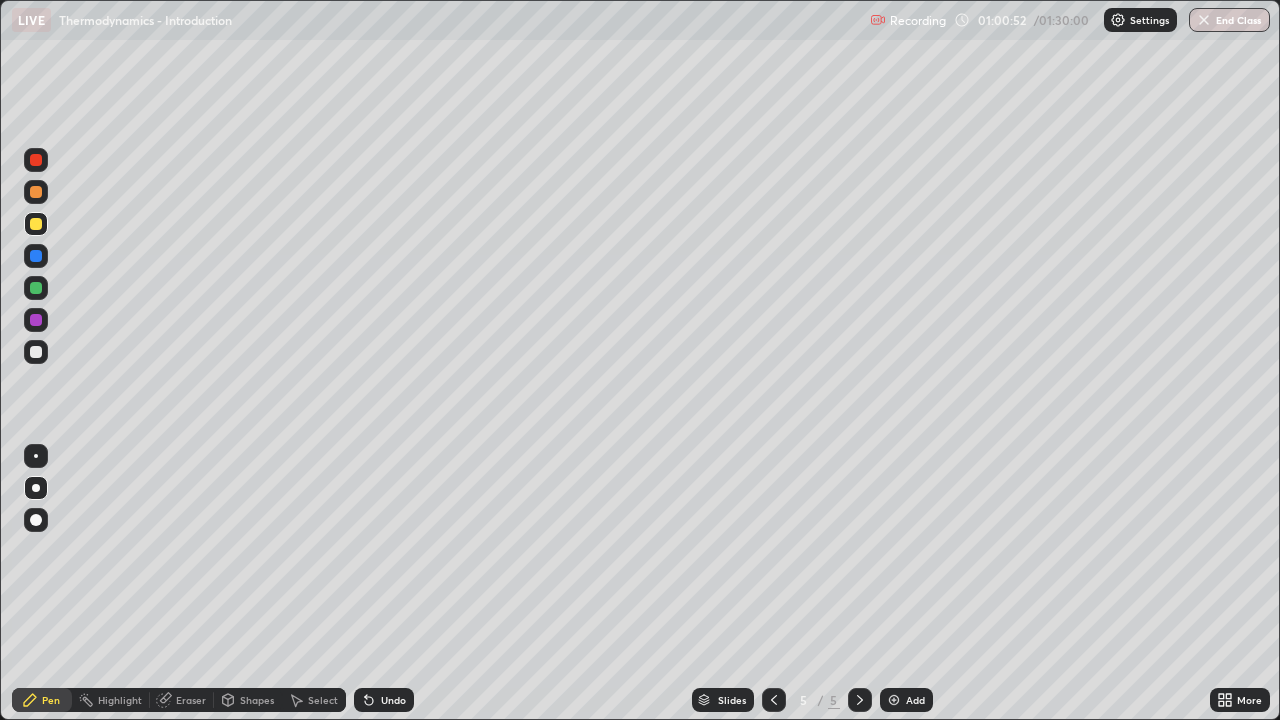 click at bounding box center (36, 352) 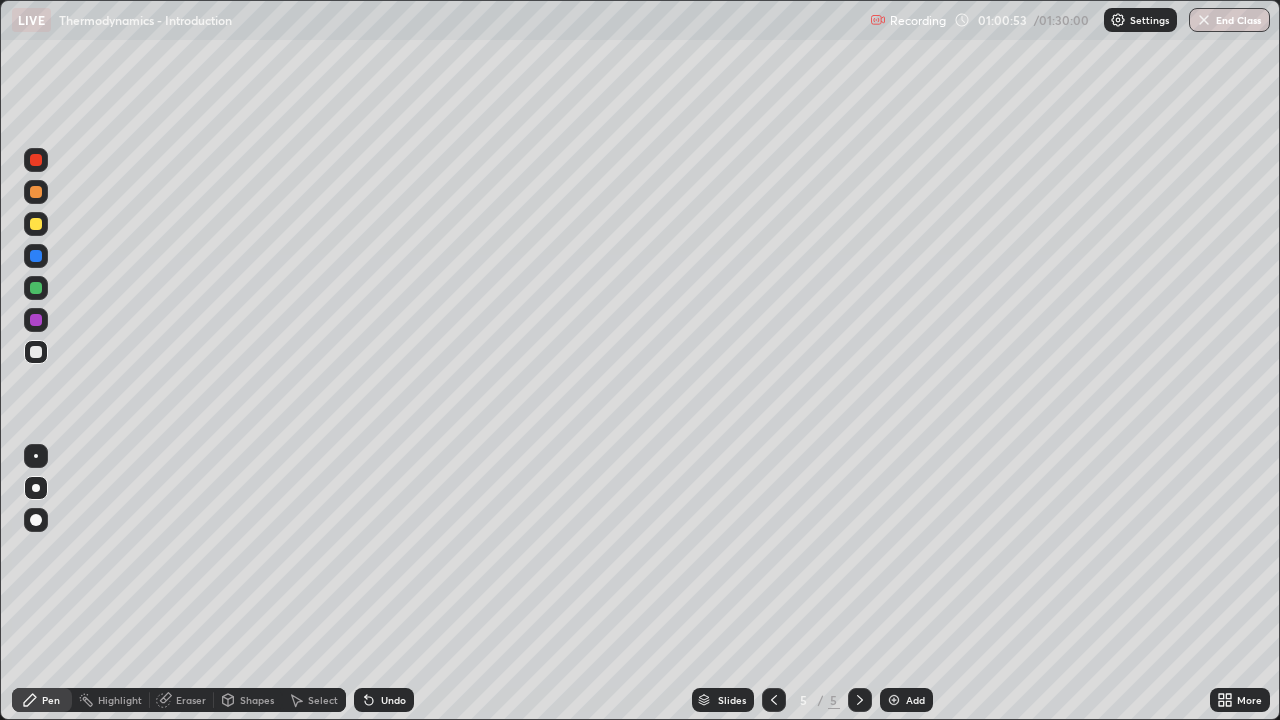 click at bounding box center (36, 224) 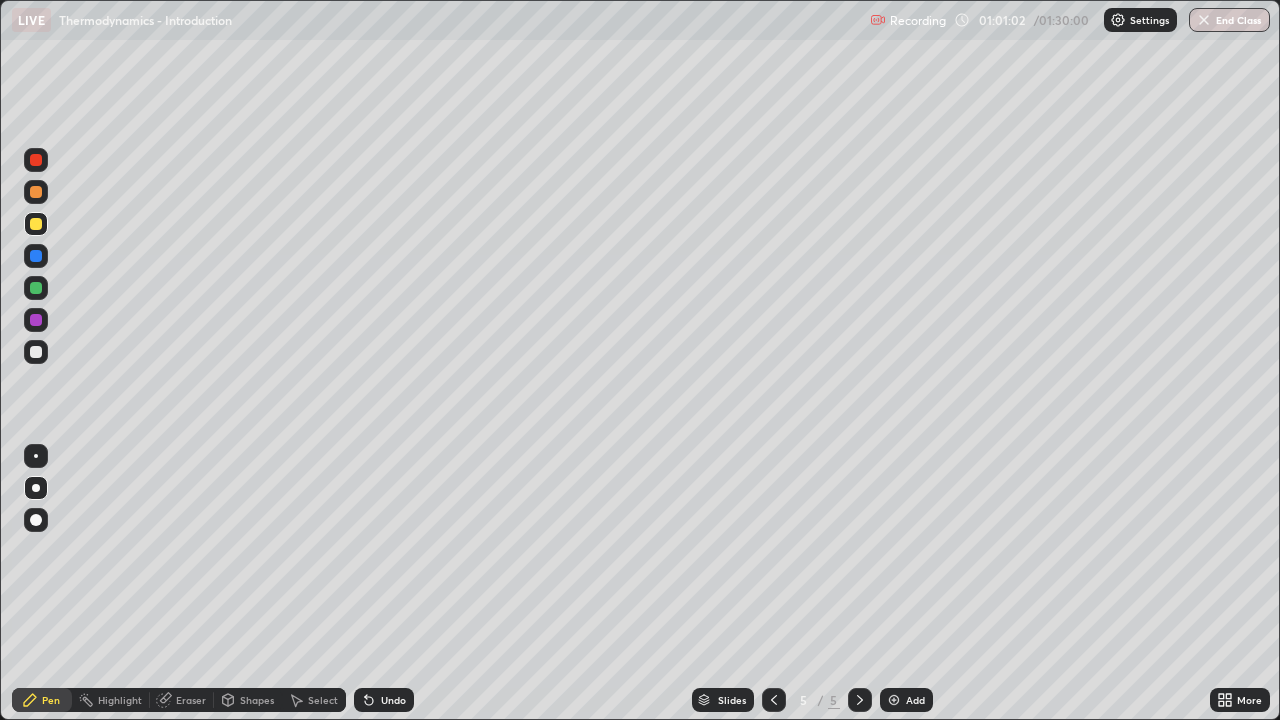 click at bounding box center [36, 352] 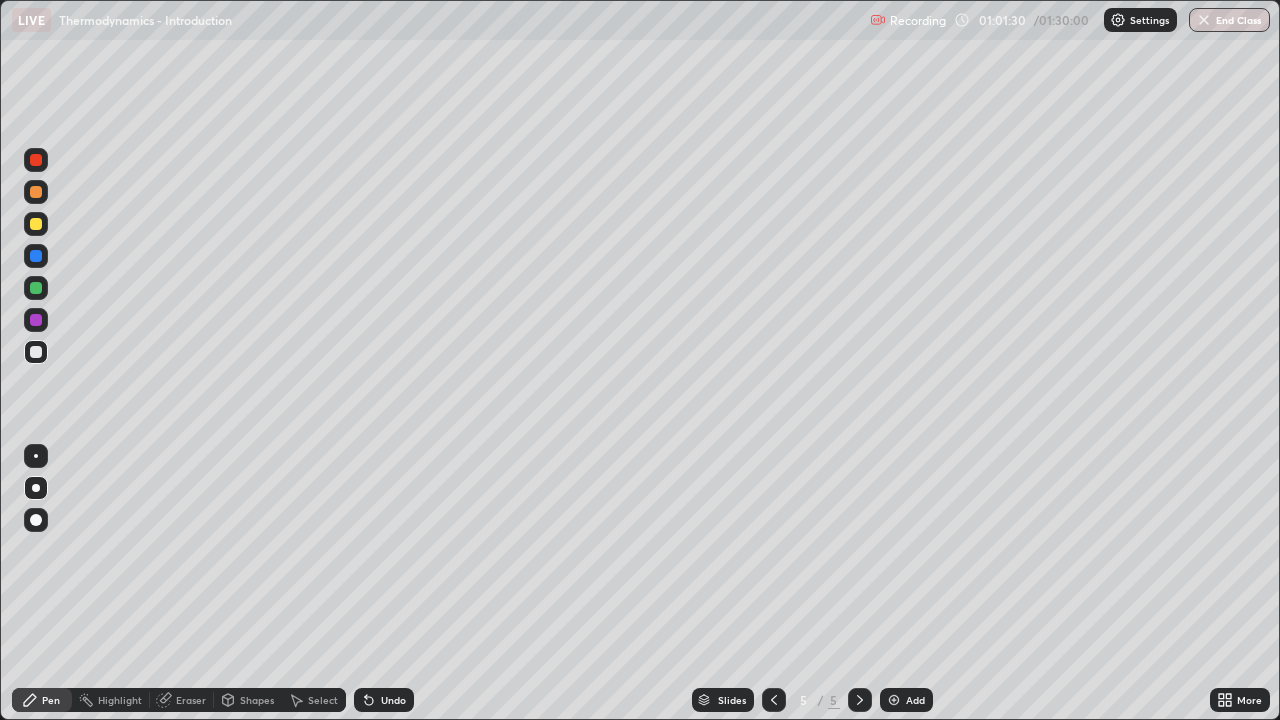 click on "Undo" at bounding box center (393, 700) 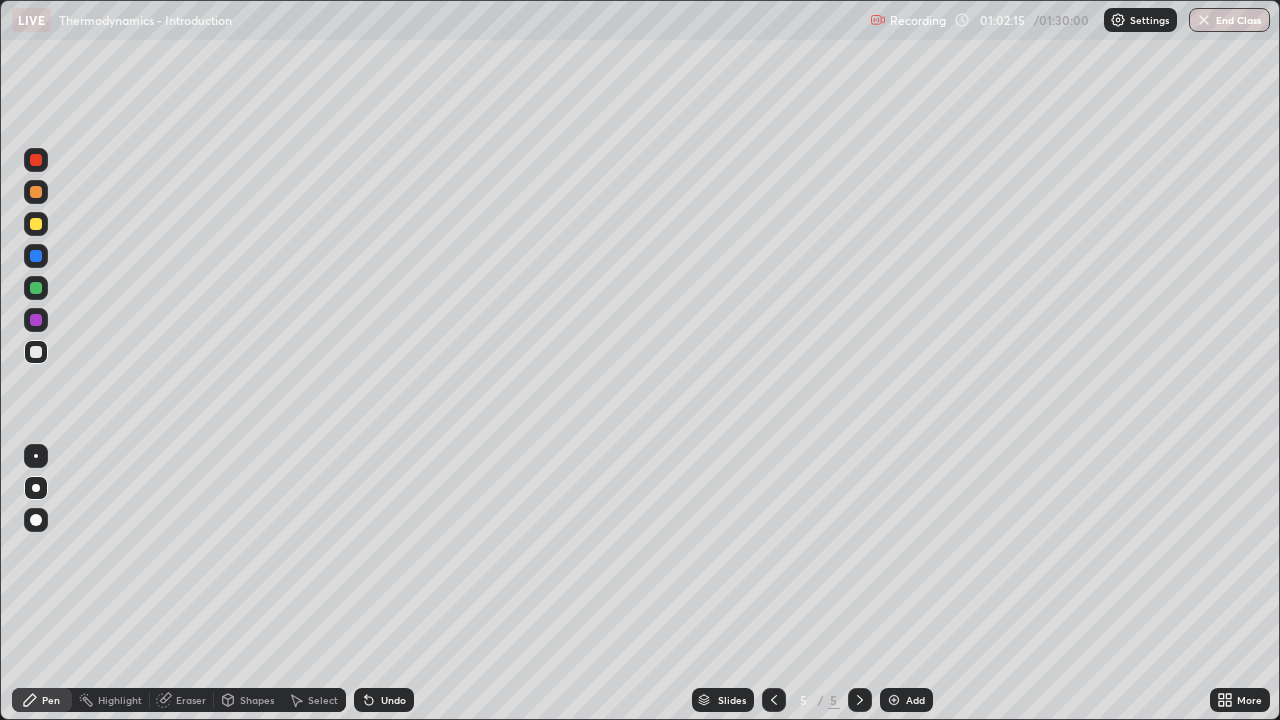 click 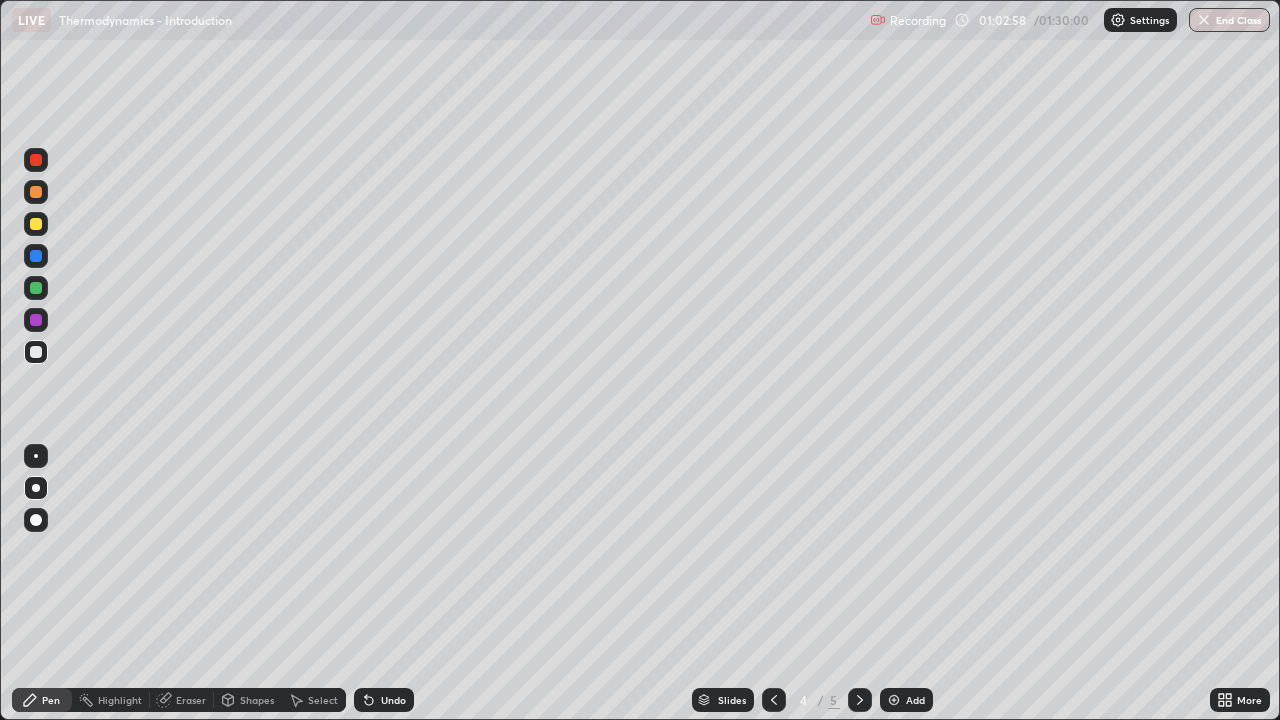click 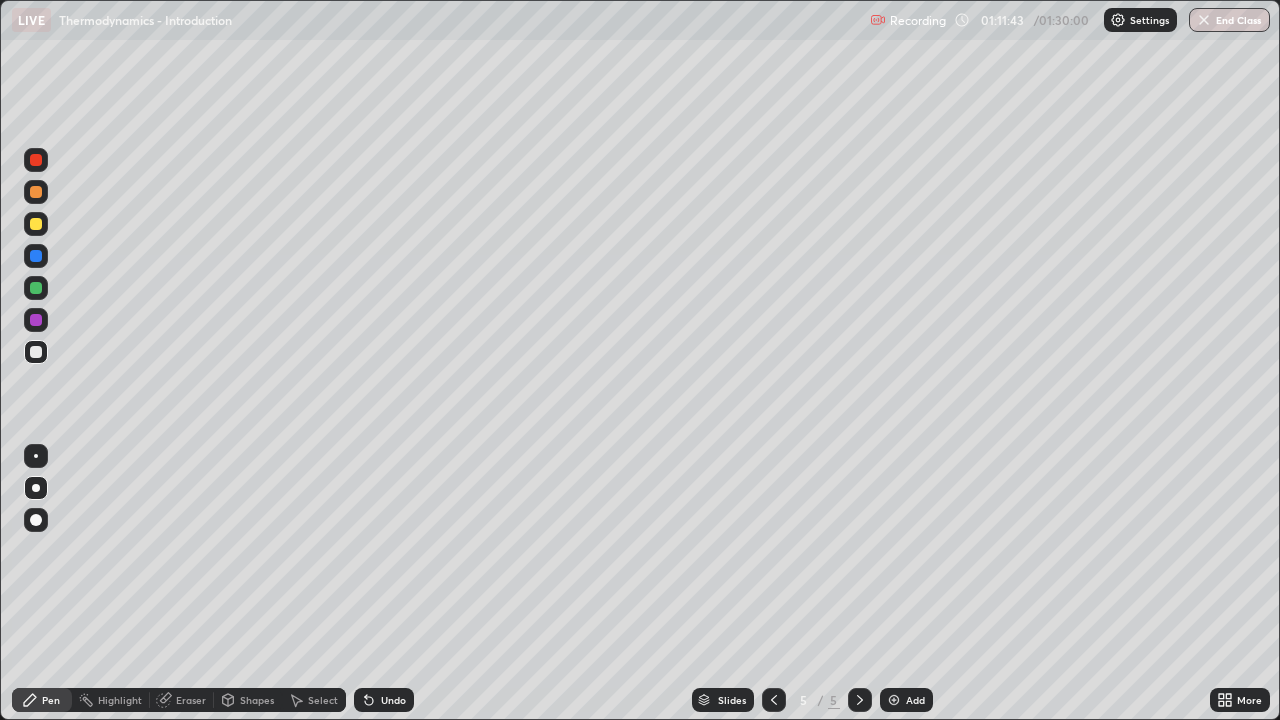 click 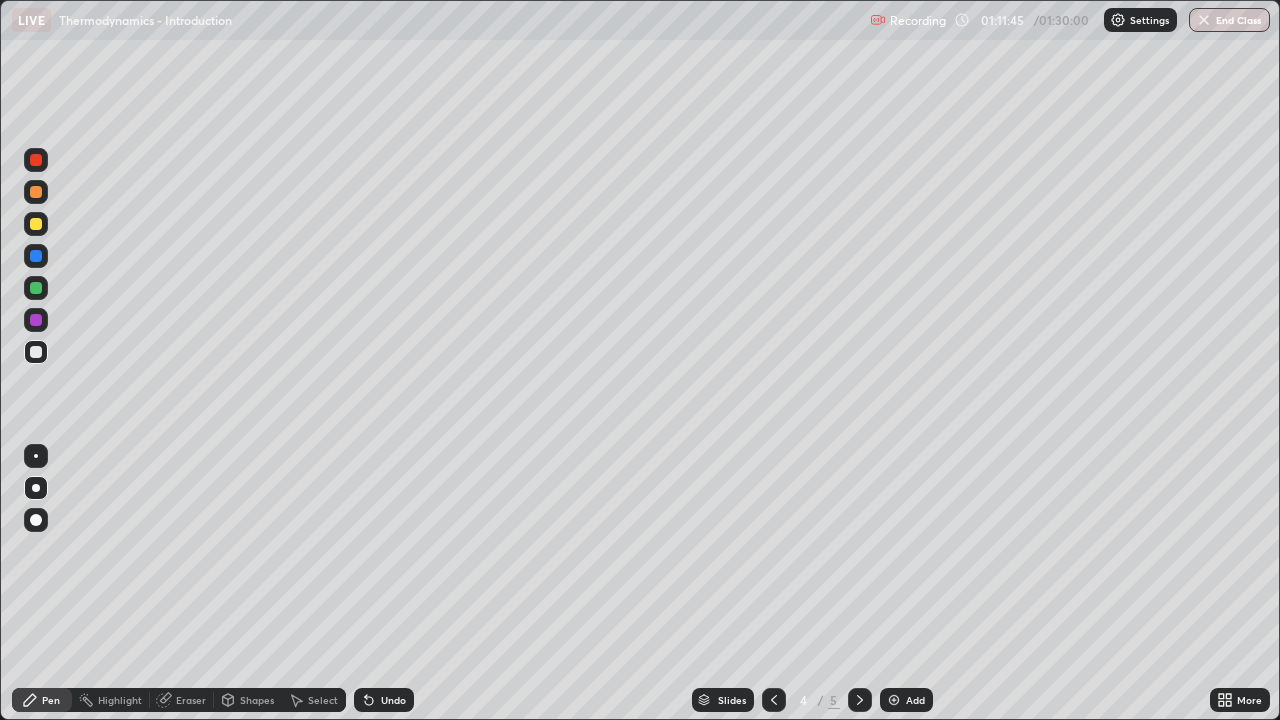 click 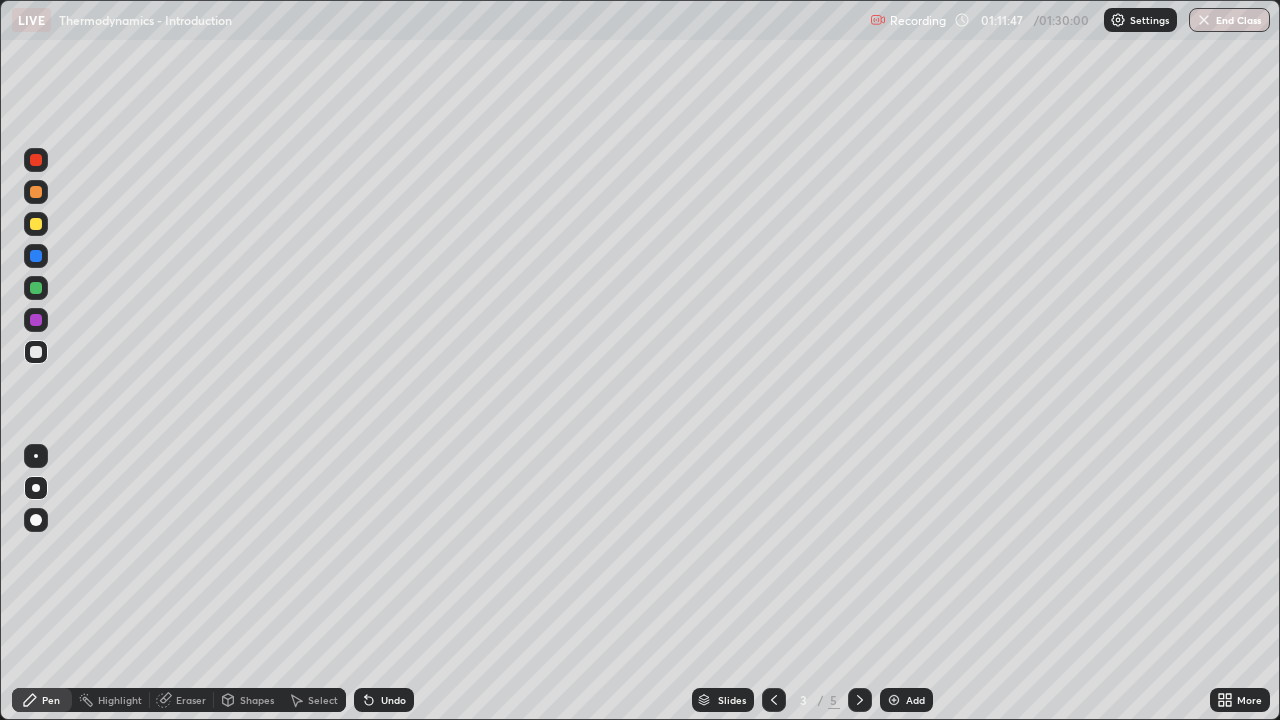 click 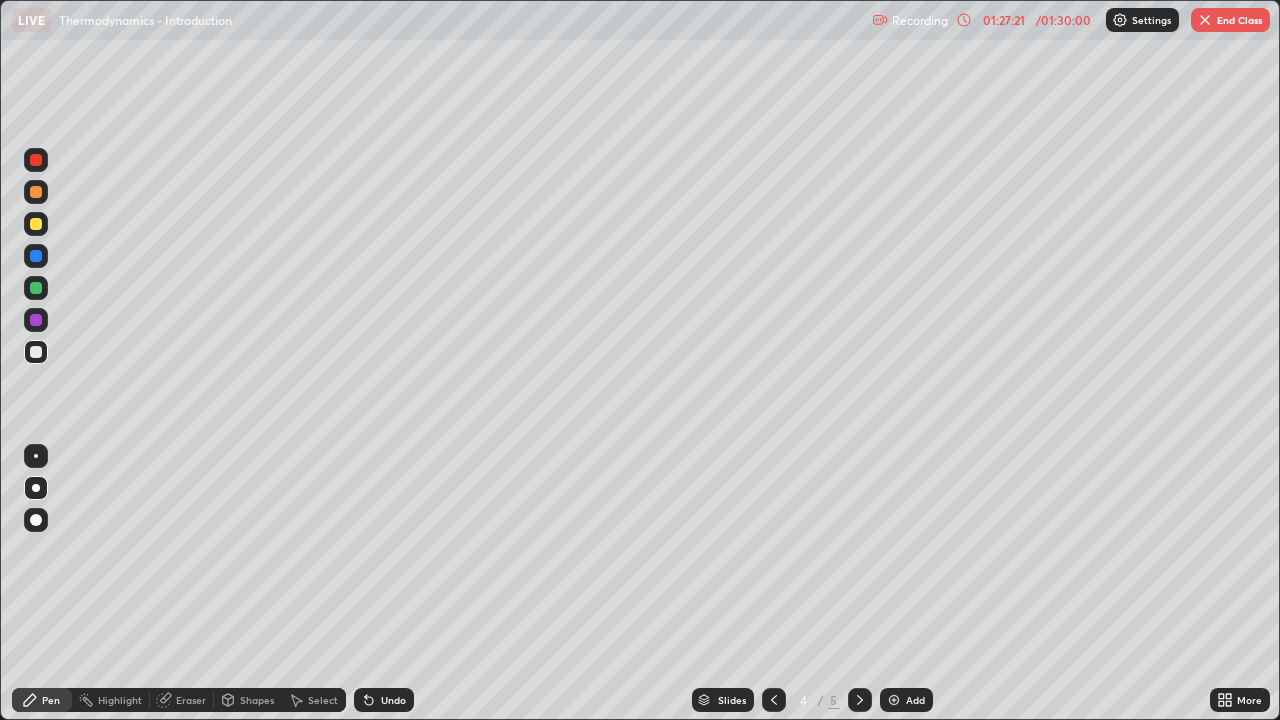 click 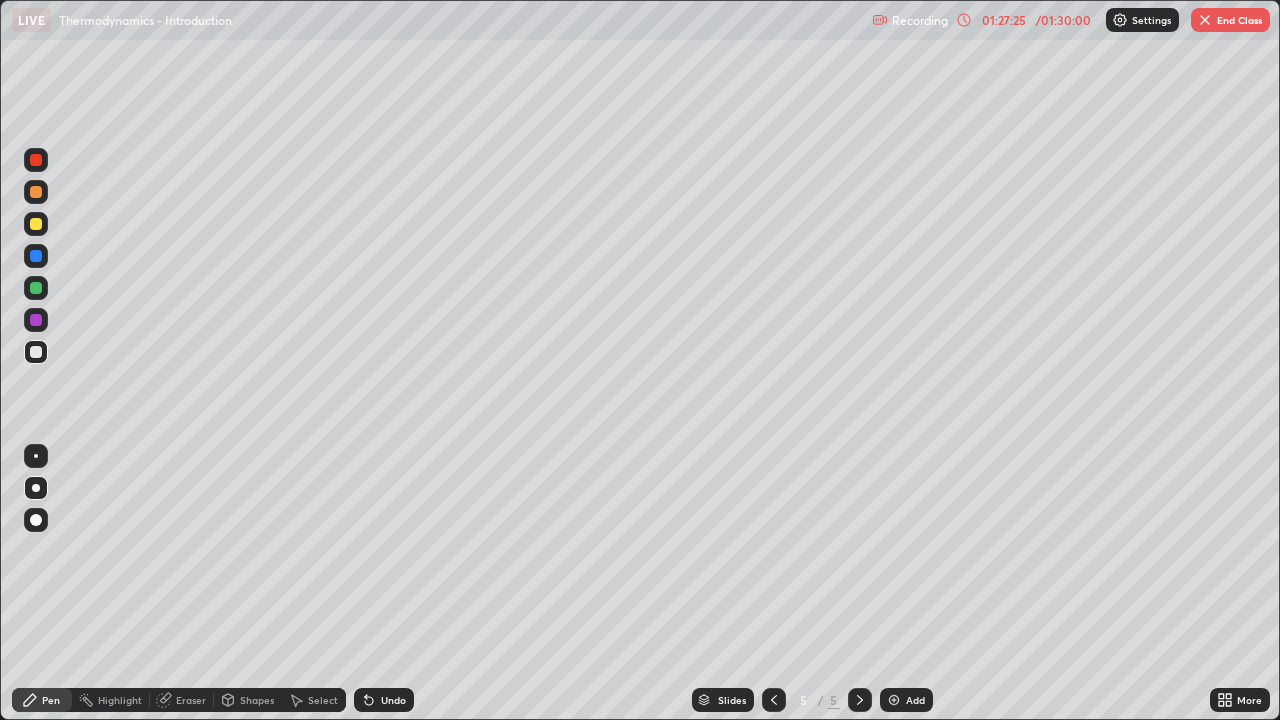 click 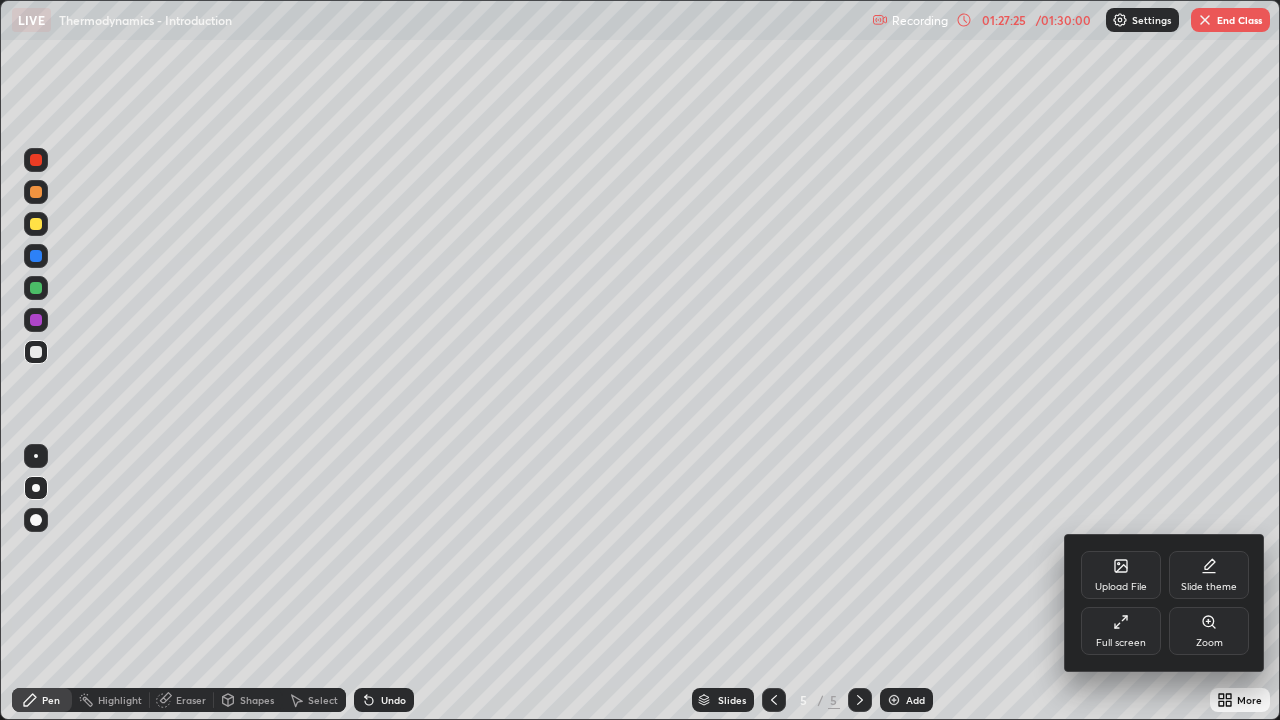 click on "Full screen" at bounding box center (1121, 643) 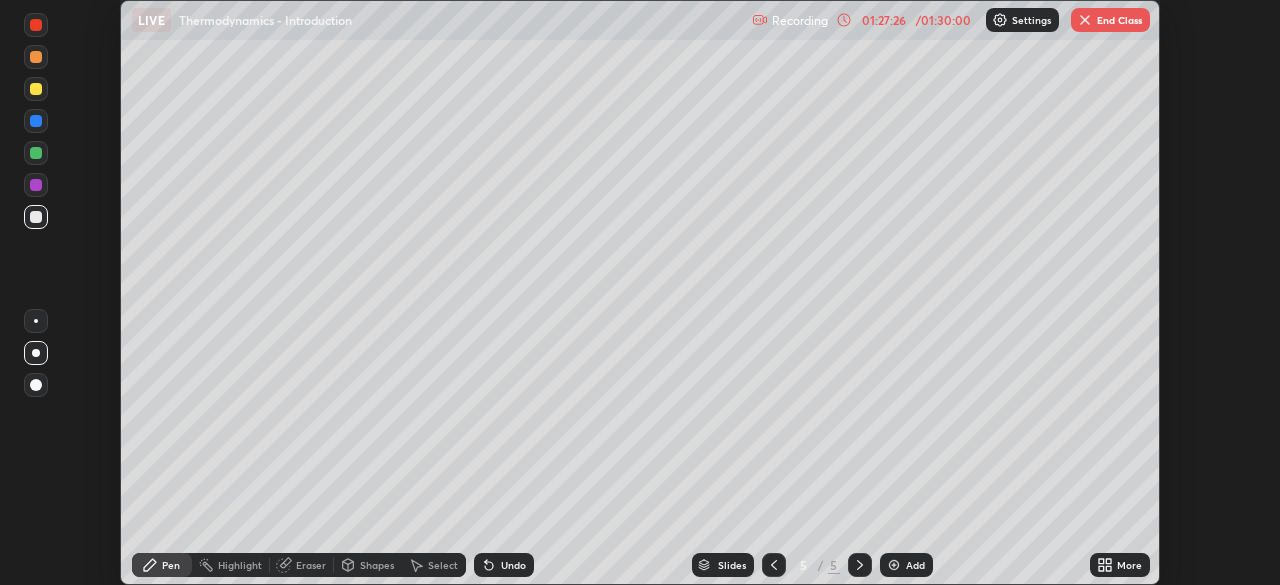 scroll, scrollTop: 585, scrollLeft: 1280, axis: both 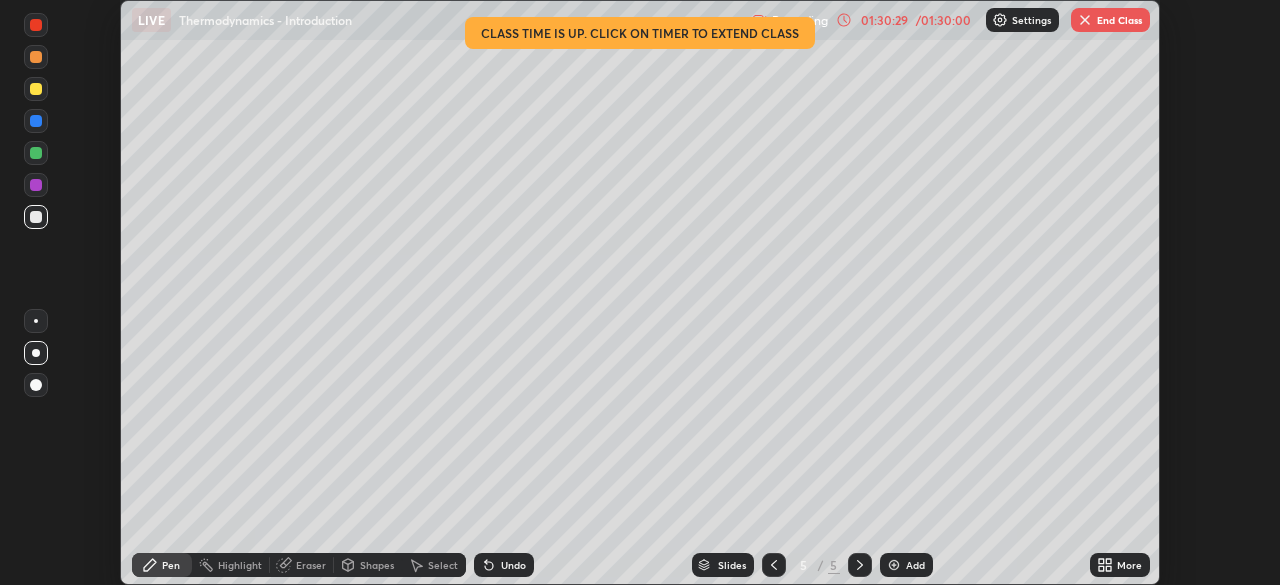click on "End Class" at bounding box center [1110, 20] 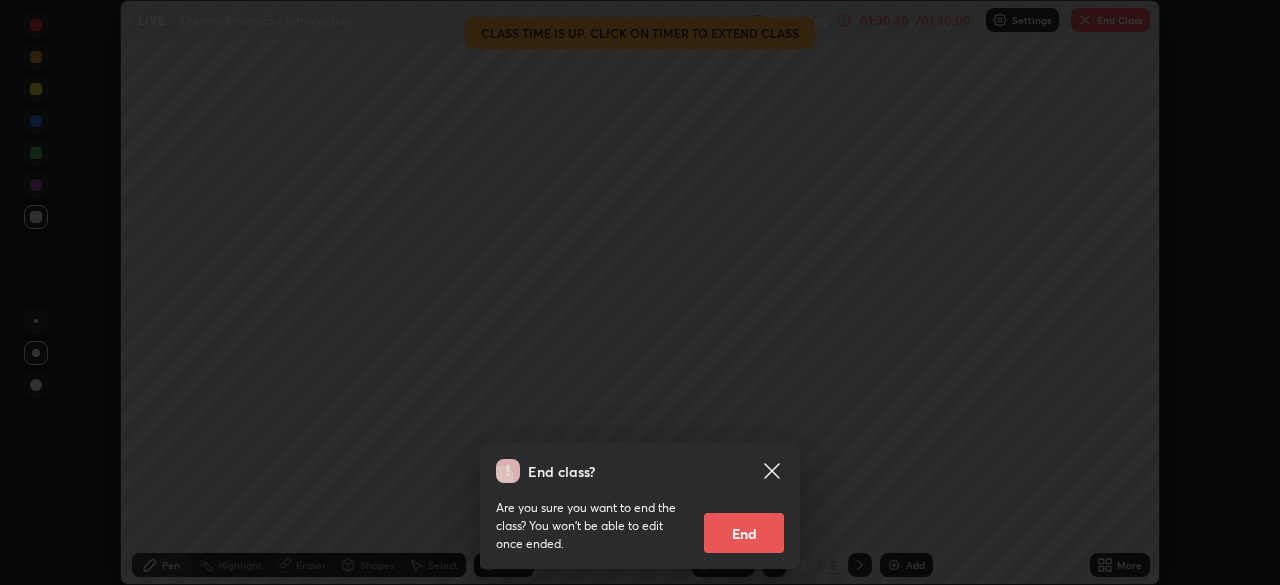click on "End" at bounding box center [744, 533] 